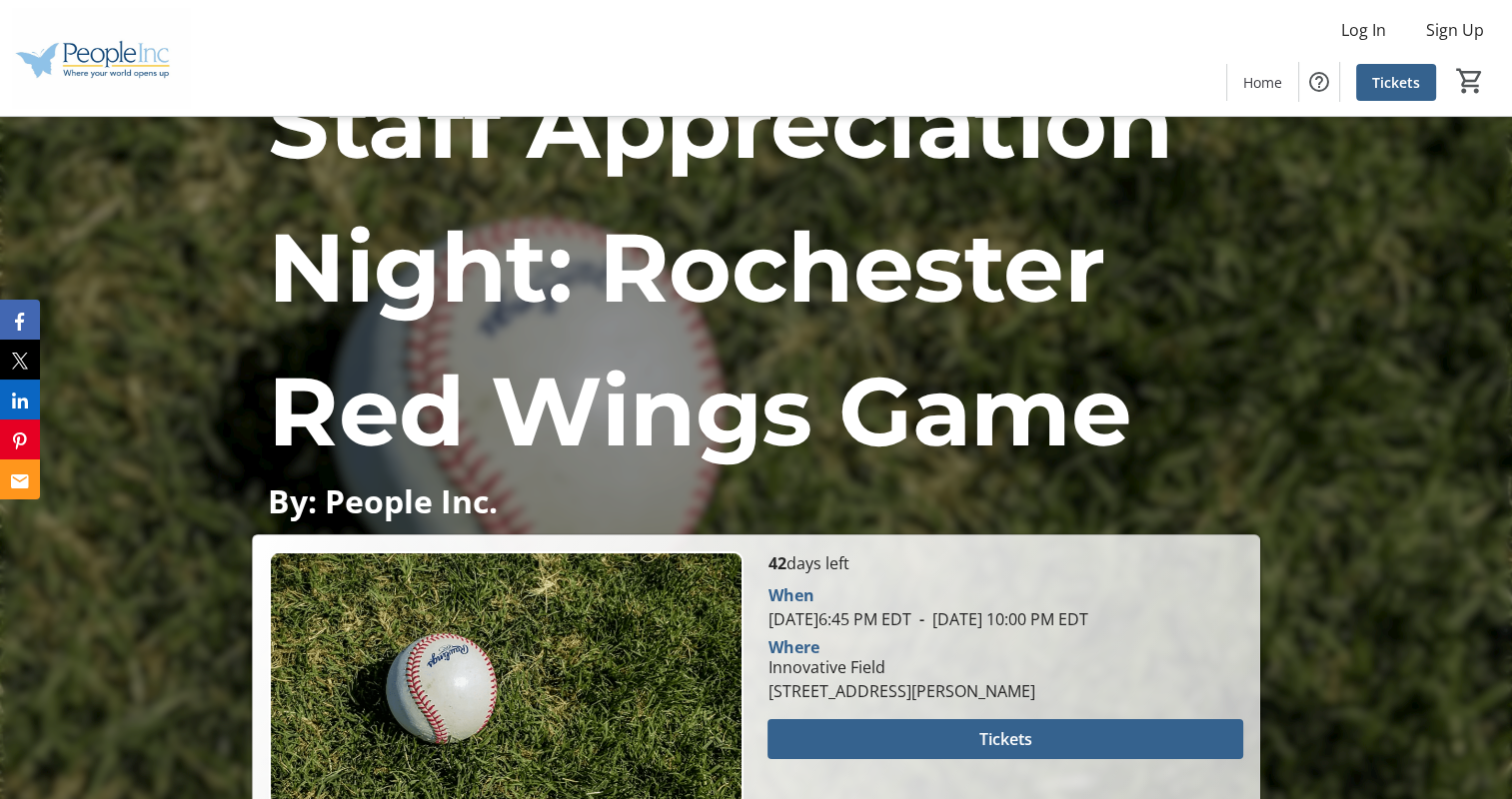 scroll, scrollTop: 100, scrollLeft: 0, axis: vertical 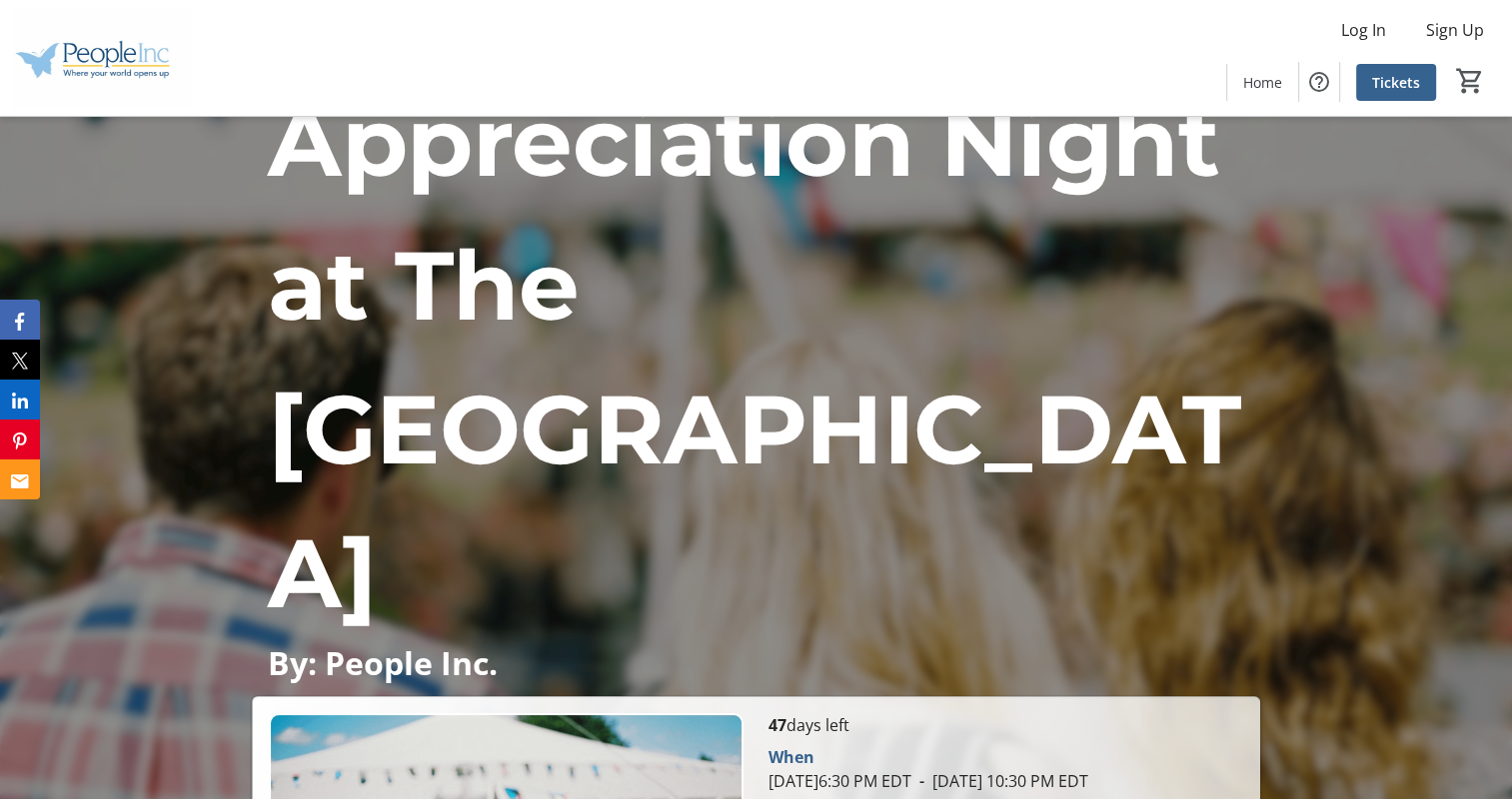 click on "Tickets" at bounding box center [1005, 901] 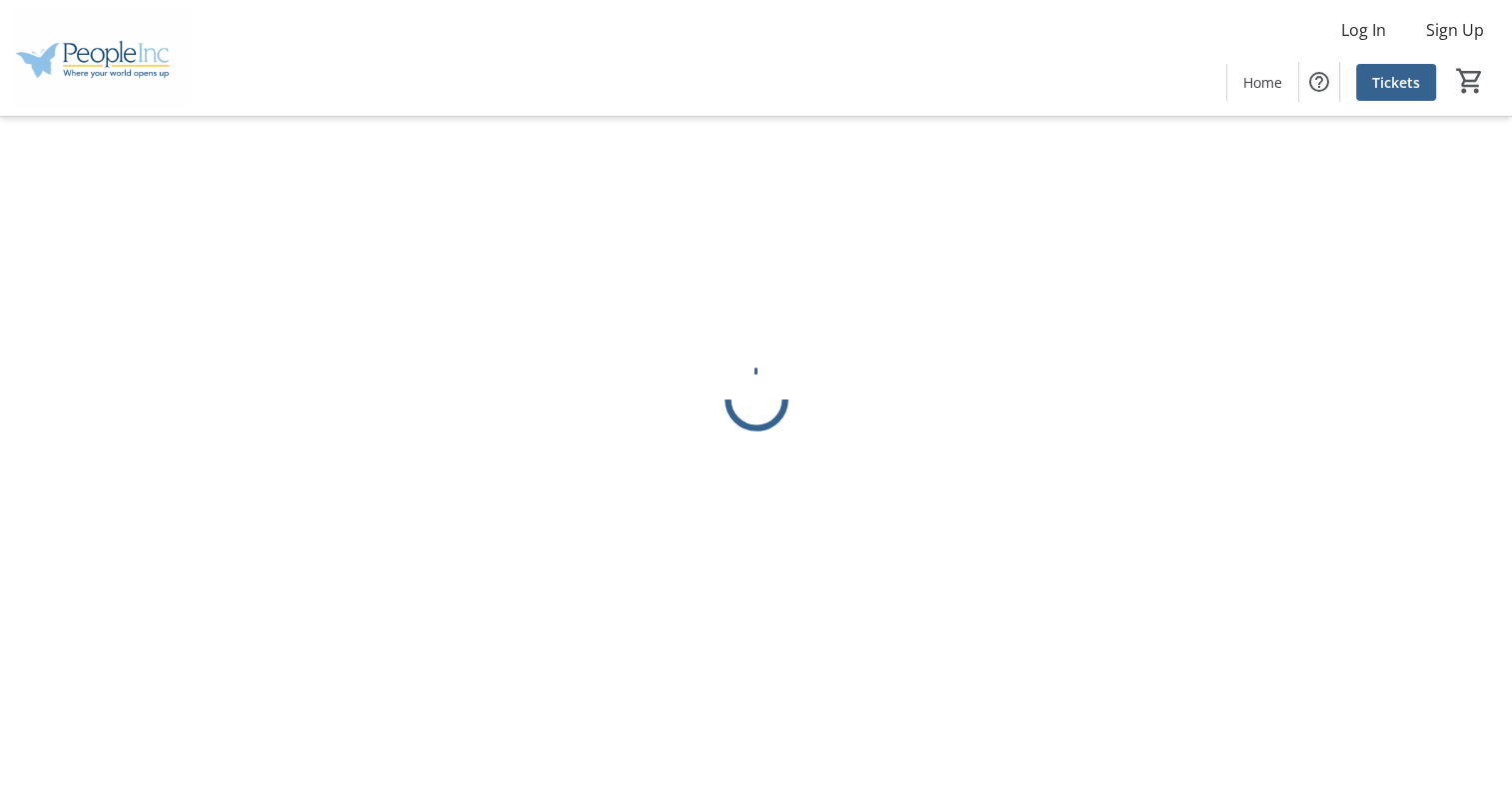 scroll, scrollTop: 0, scrollLeft: 0, axis: both 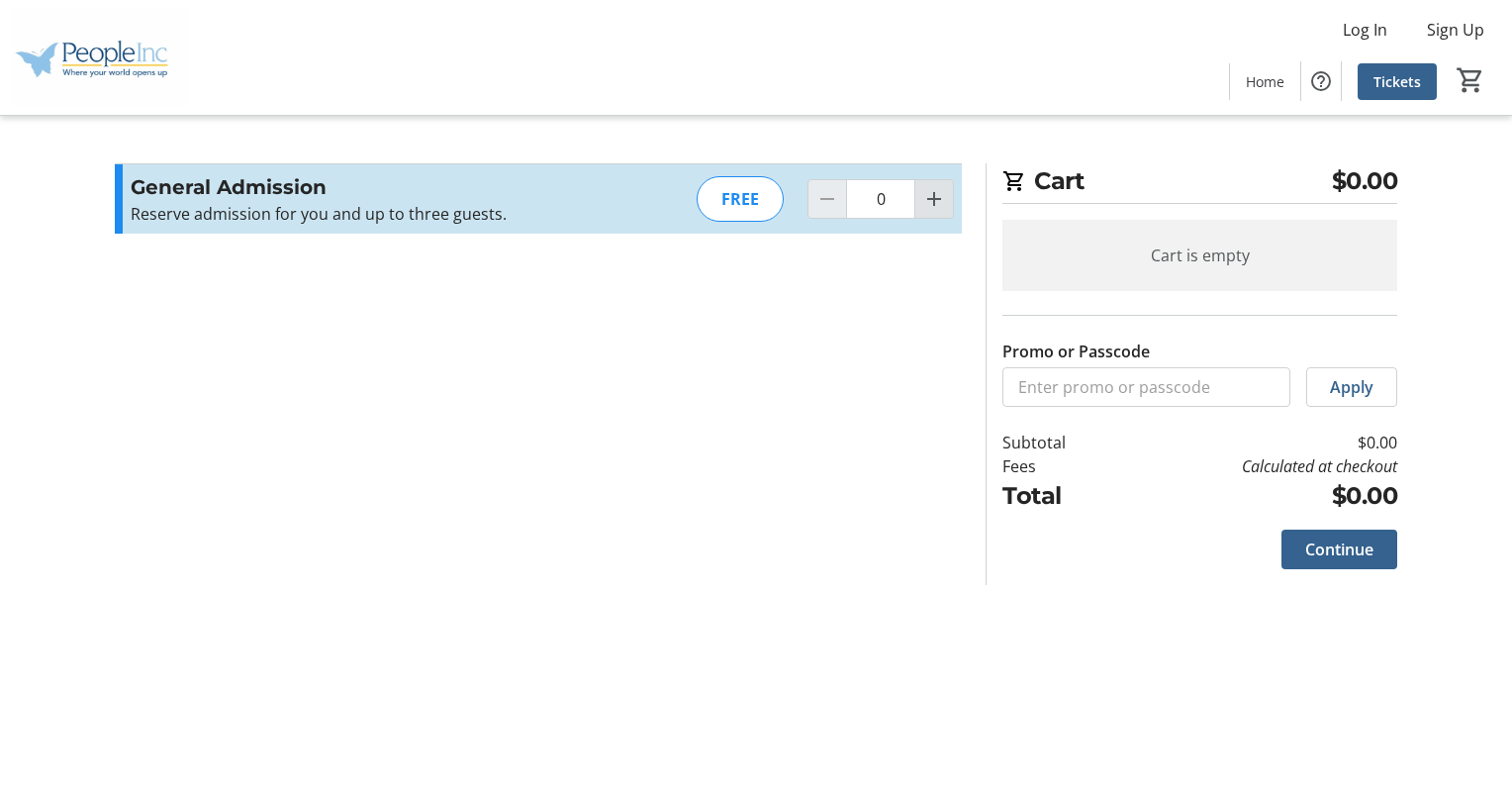 click 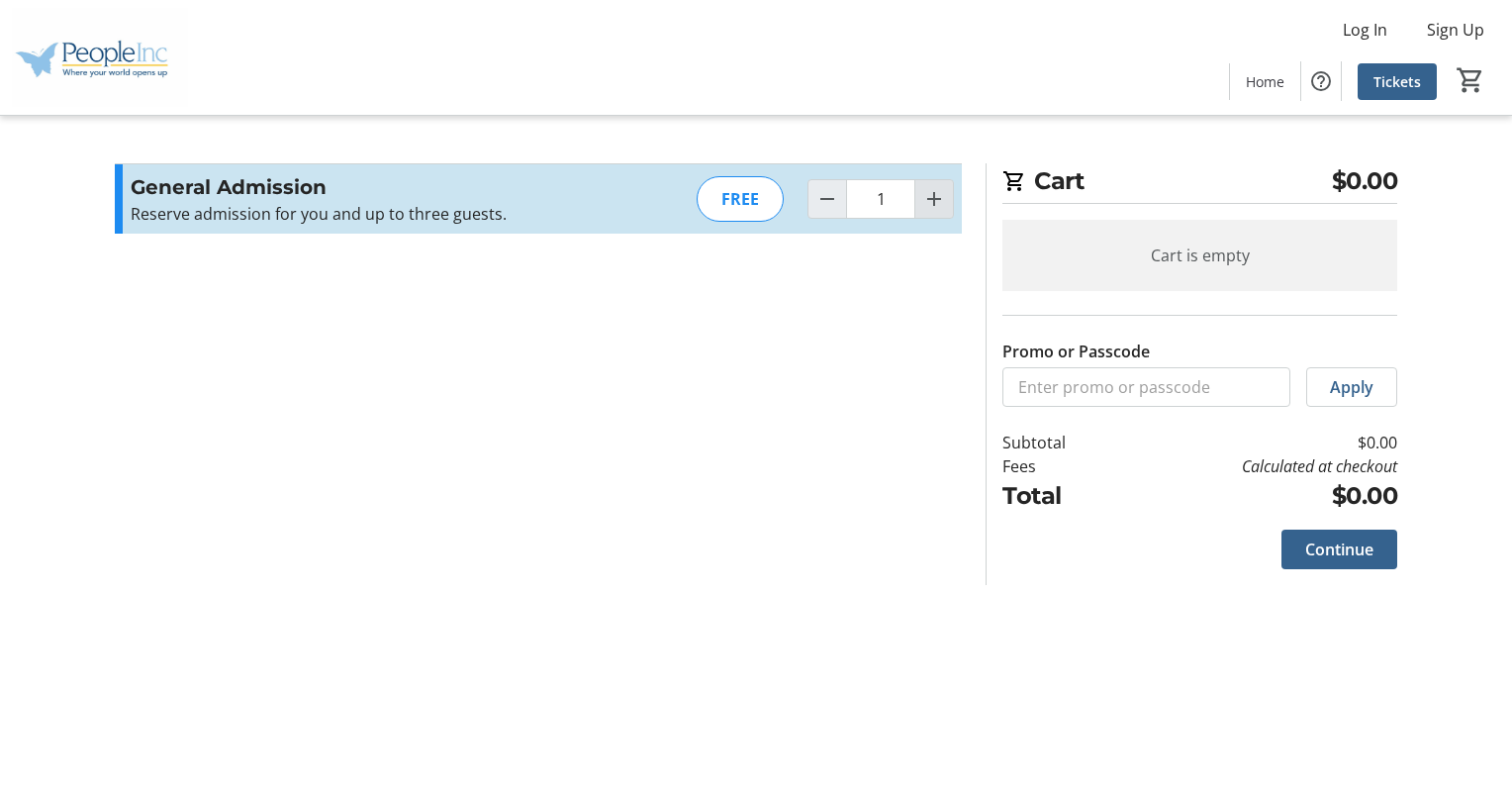 click 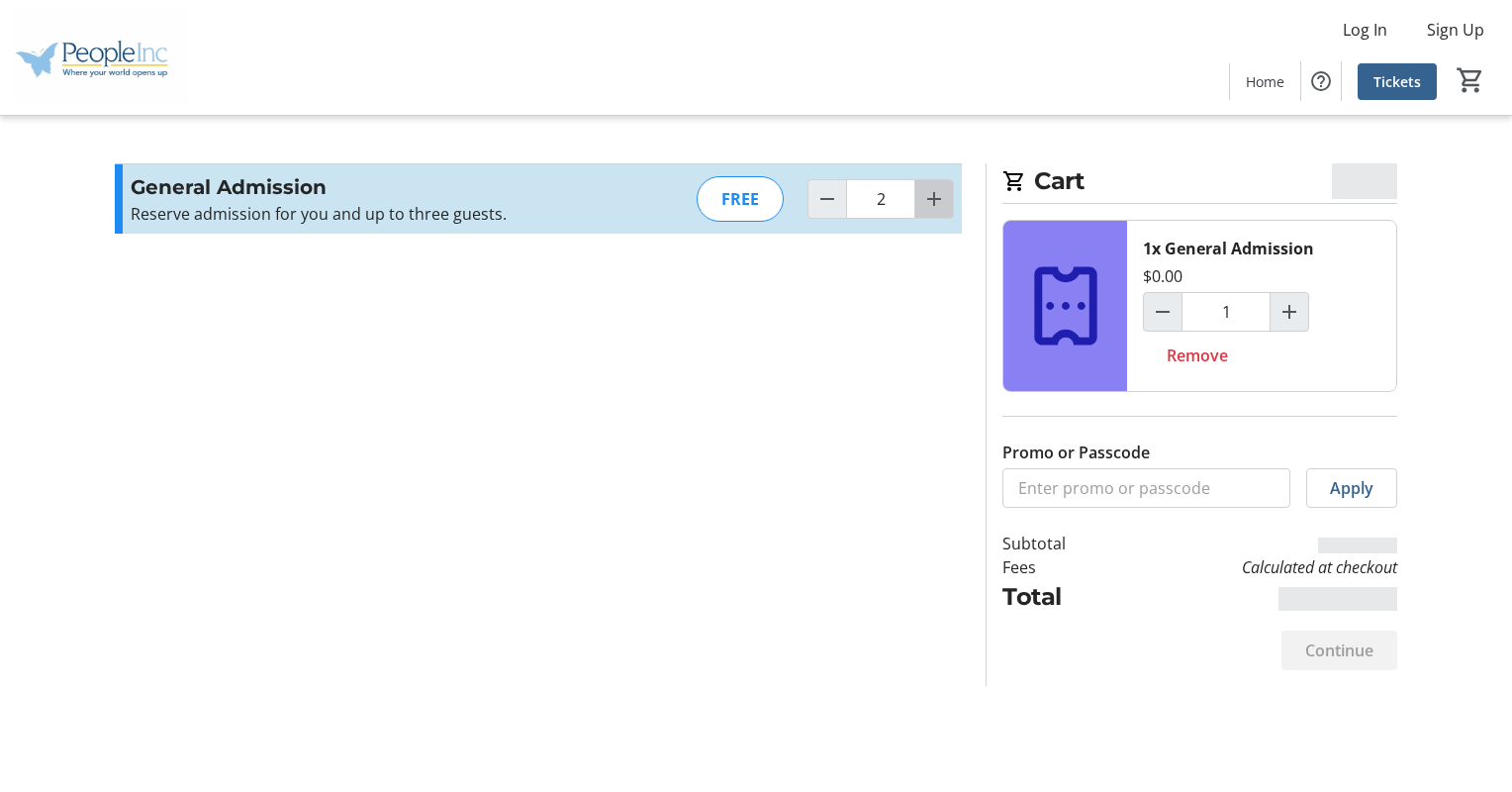 click 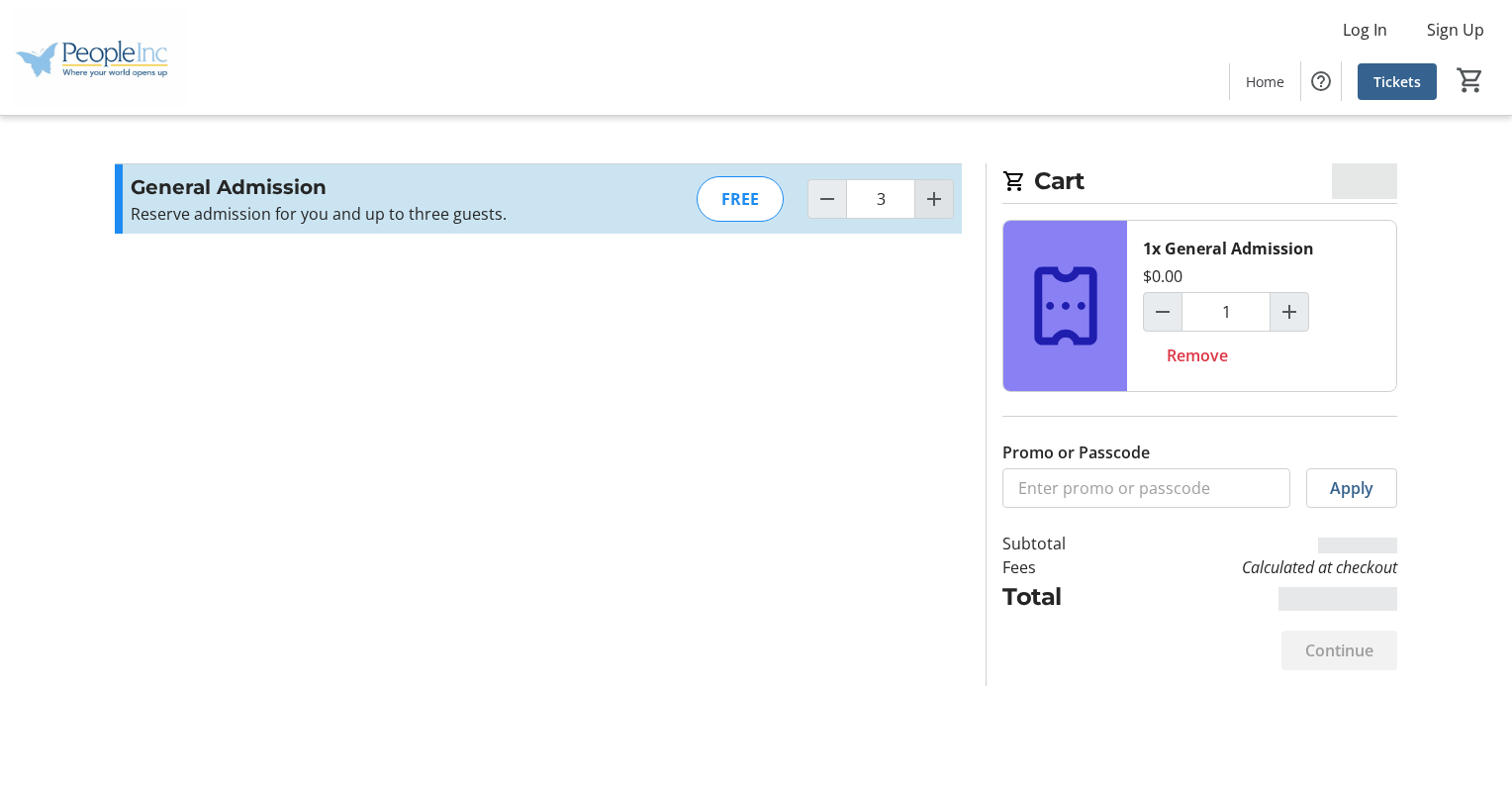 type on "3" 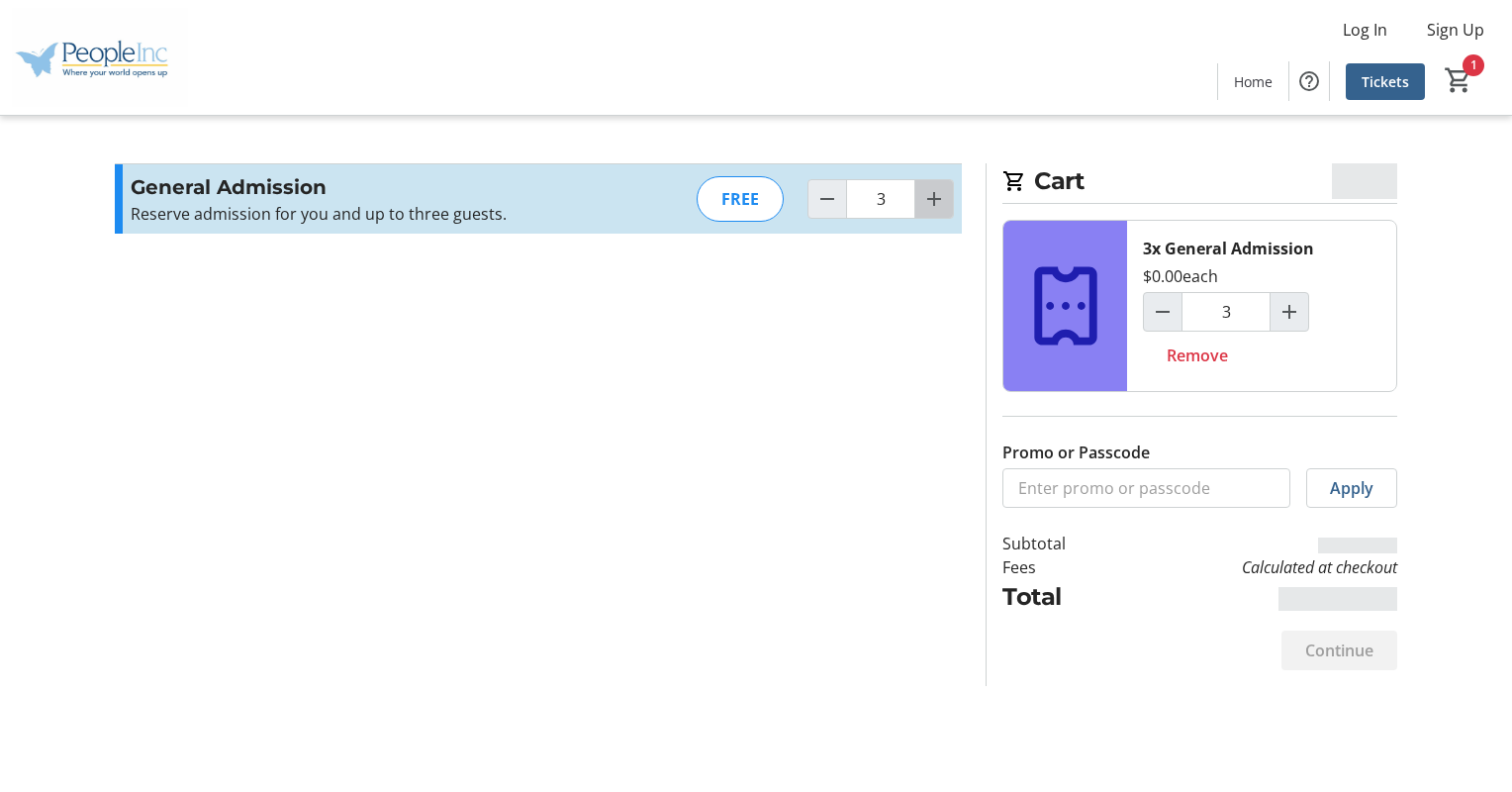 click 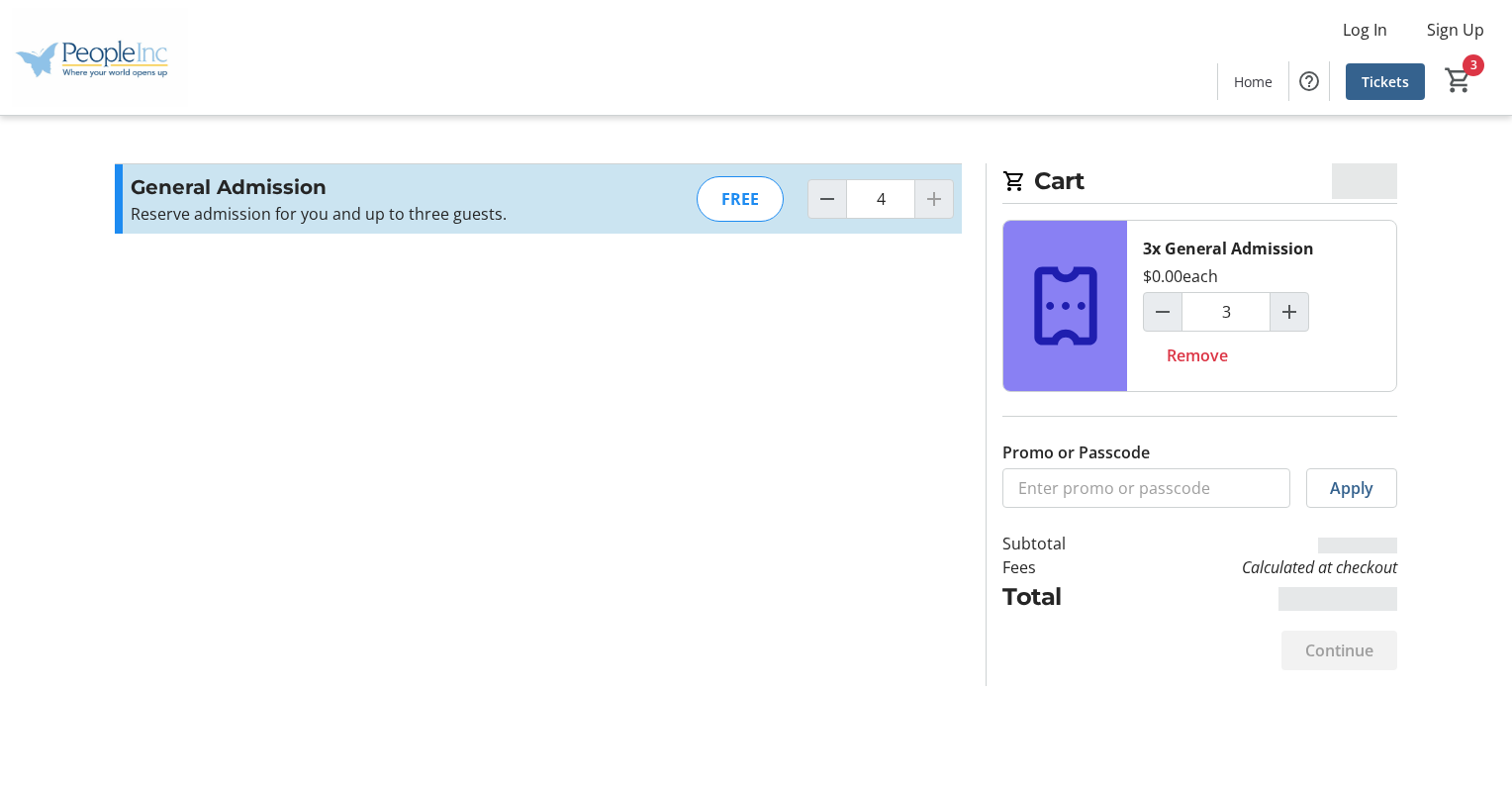 type on "4" 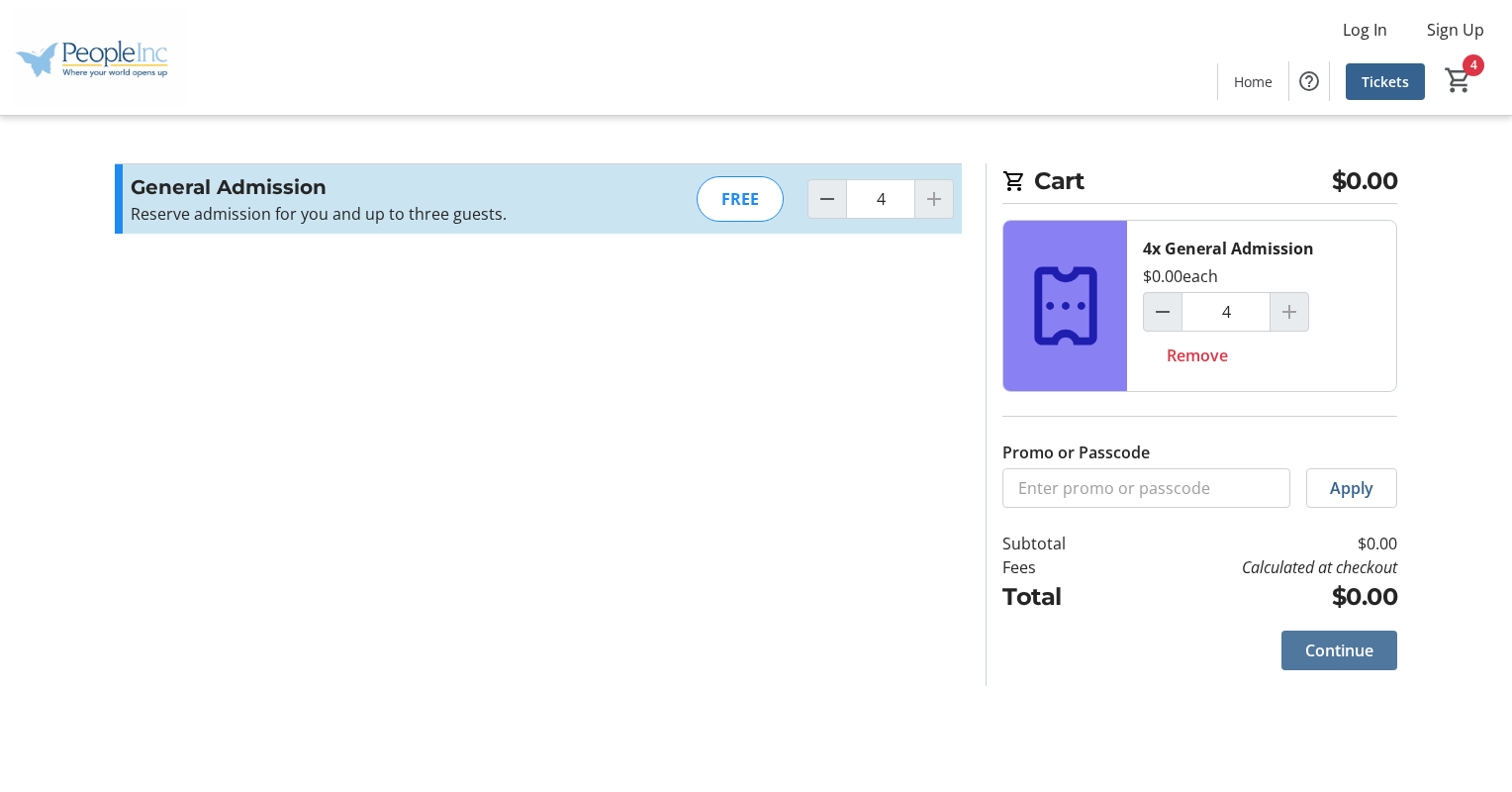 click on "Continue" 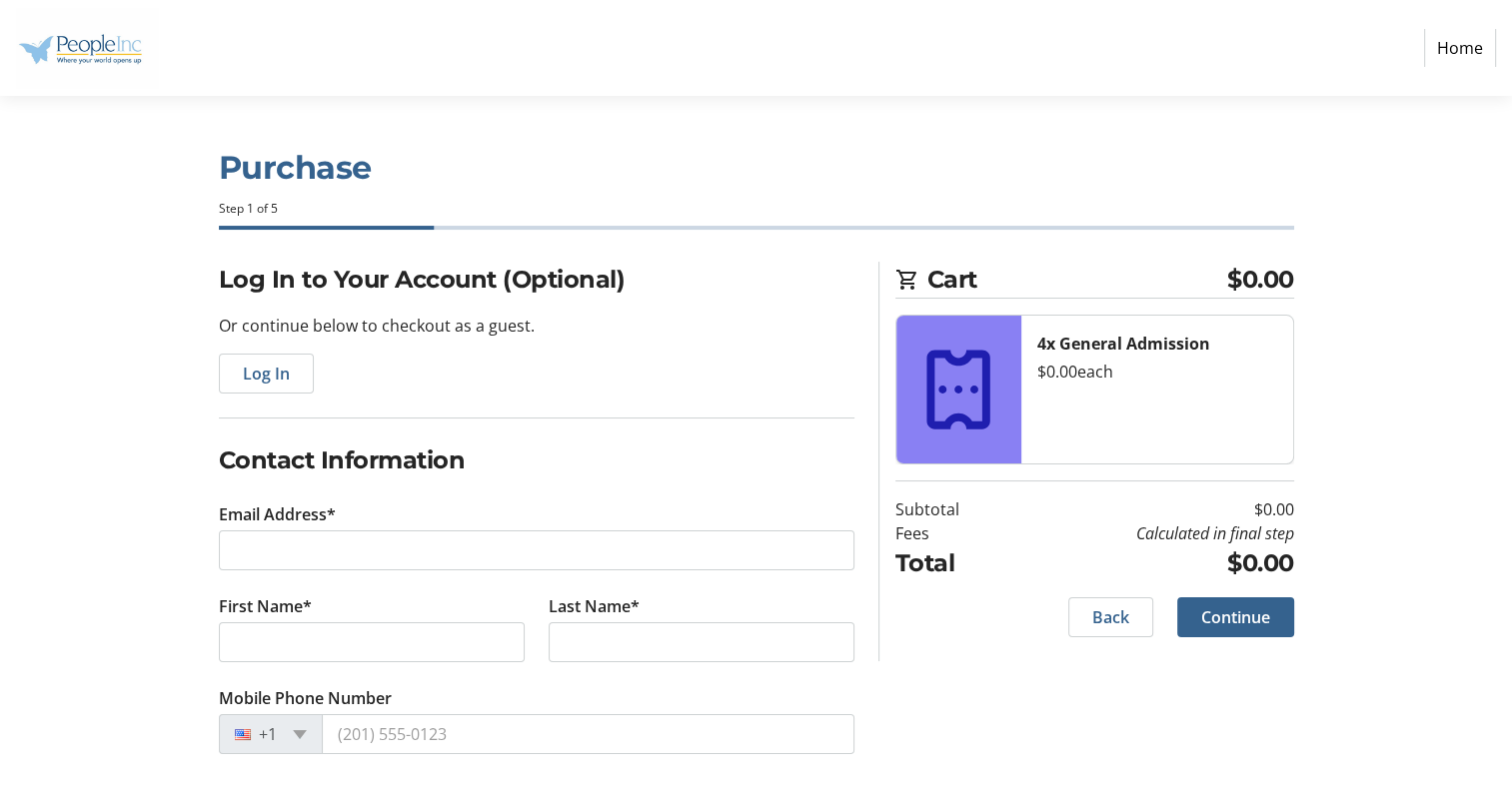 scroll, scrollTop: 1, scrollLeft: 0, axis: vertical 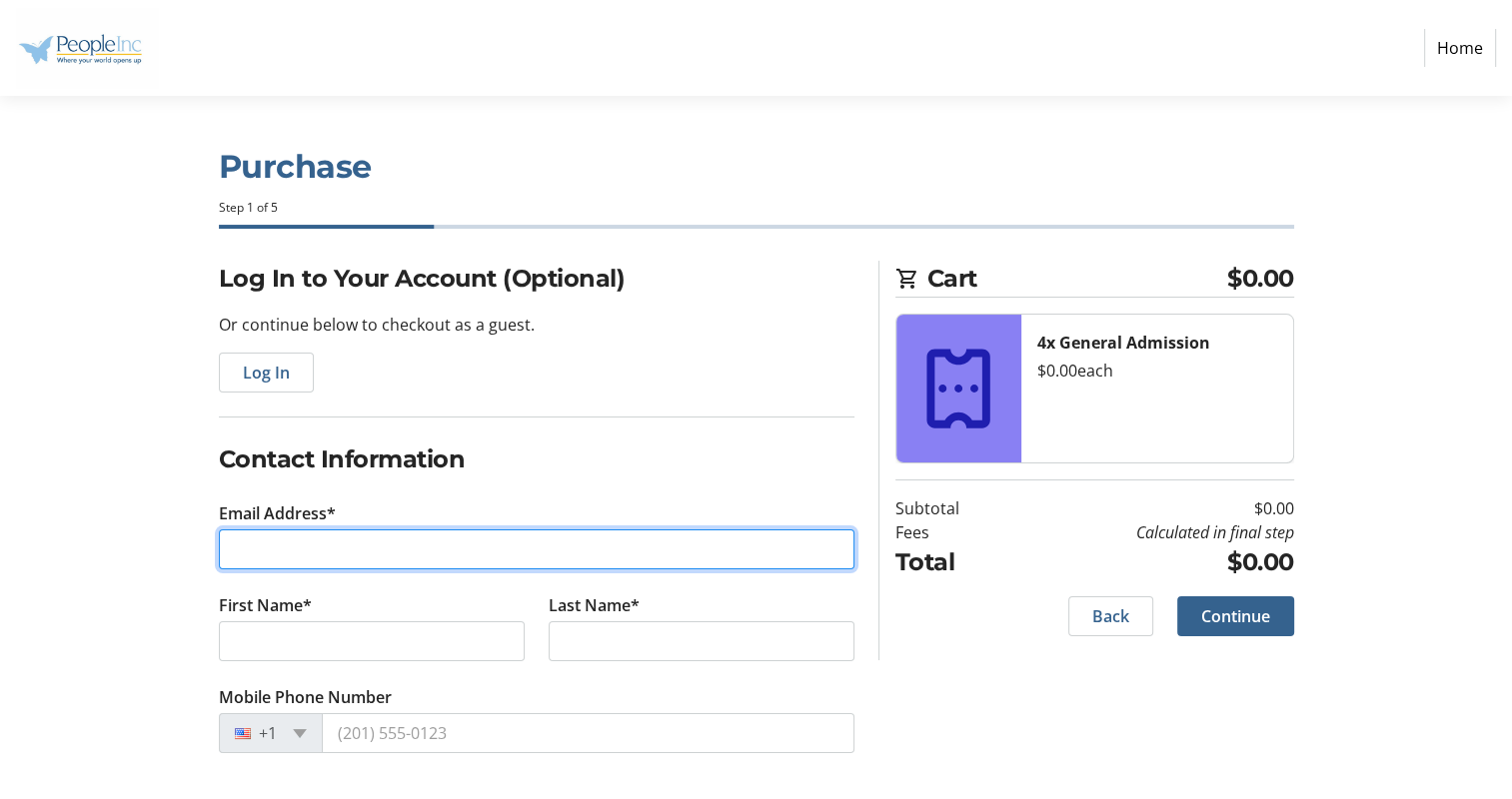 click on "Email Address*" at bounding box center [537, 549] 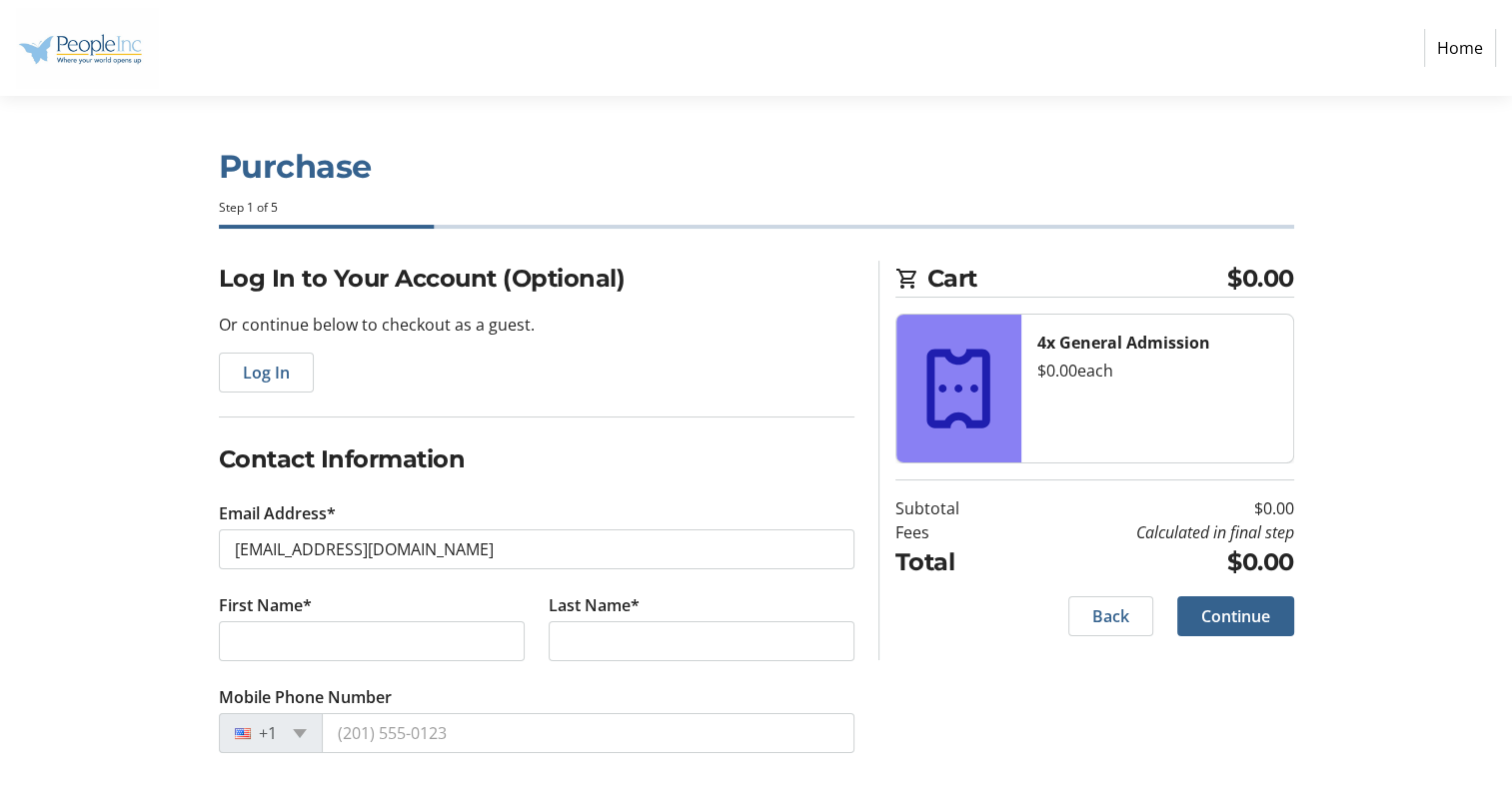 type on "[PERSON_NAME]" 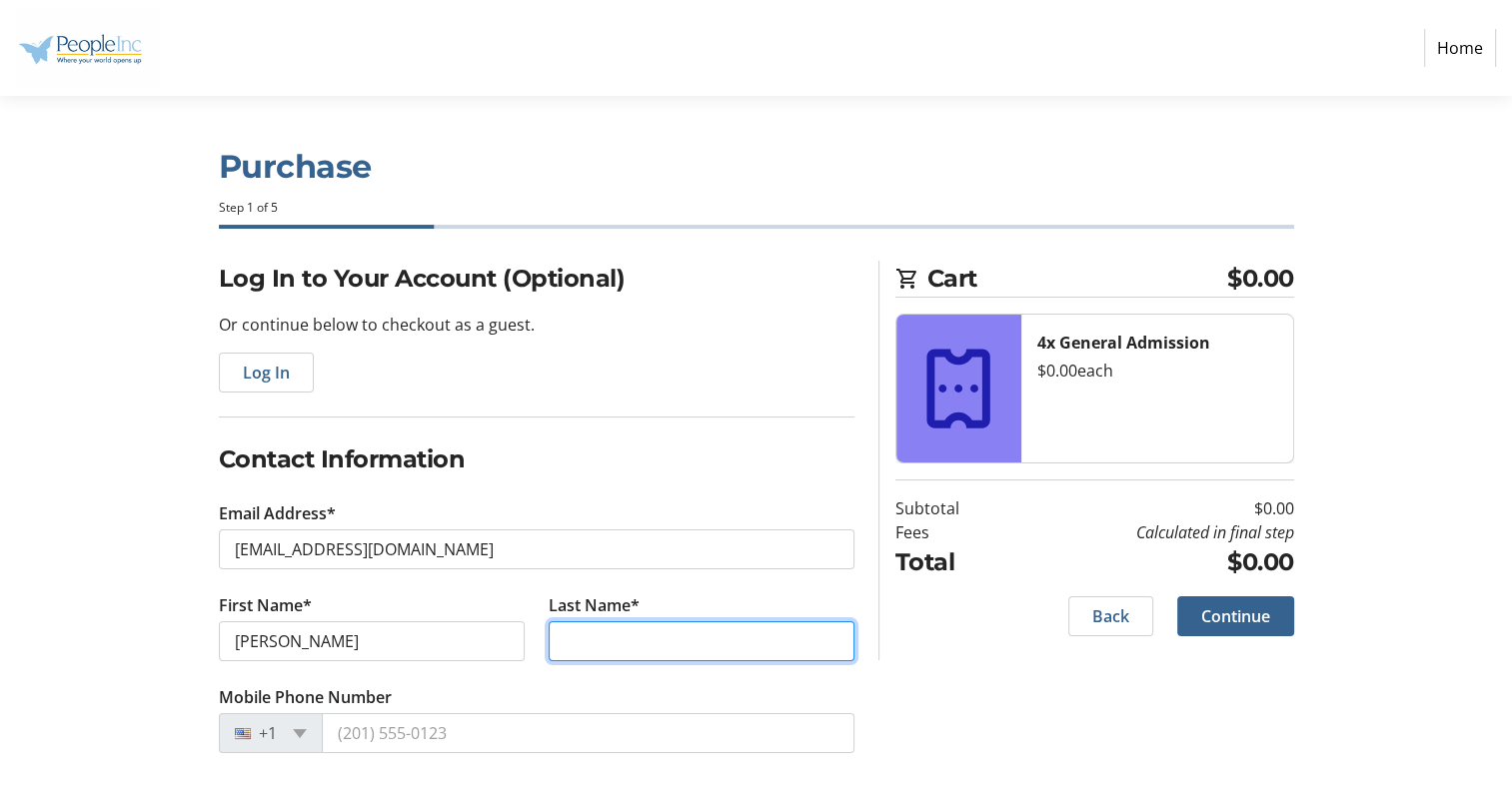 type on "WALL" 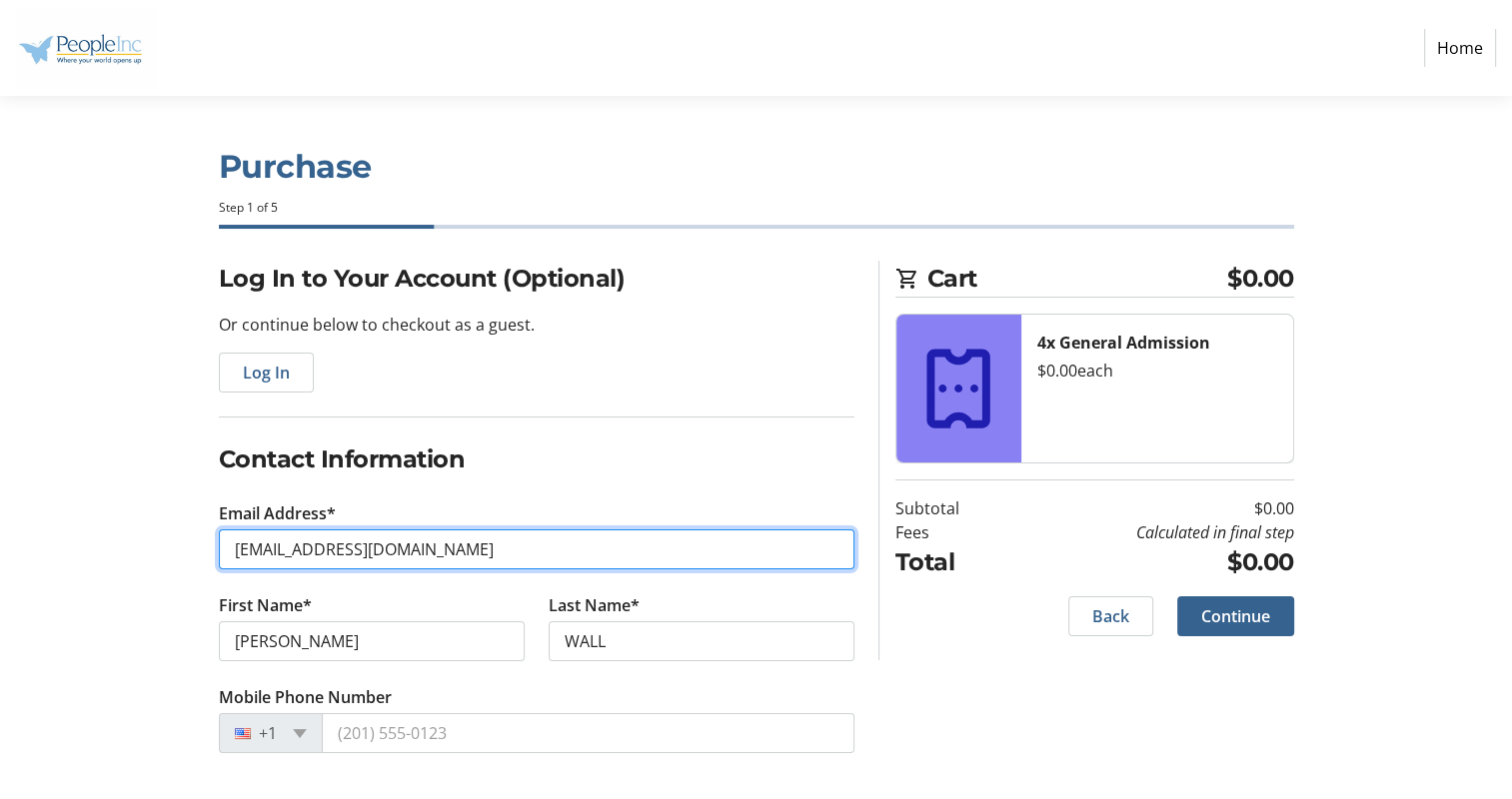 type on "[EMAIL_ADDRESS][DOMAIN_NAME]" 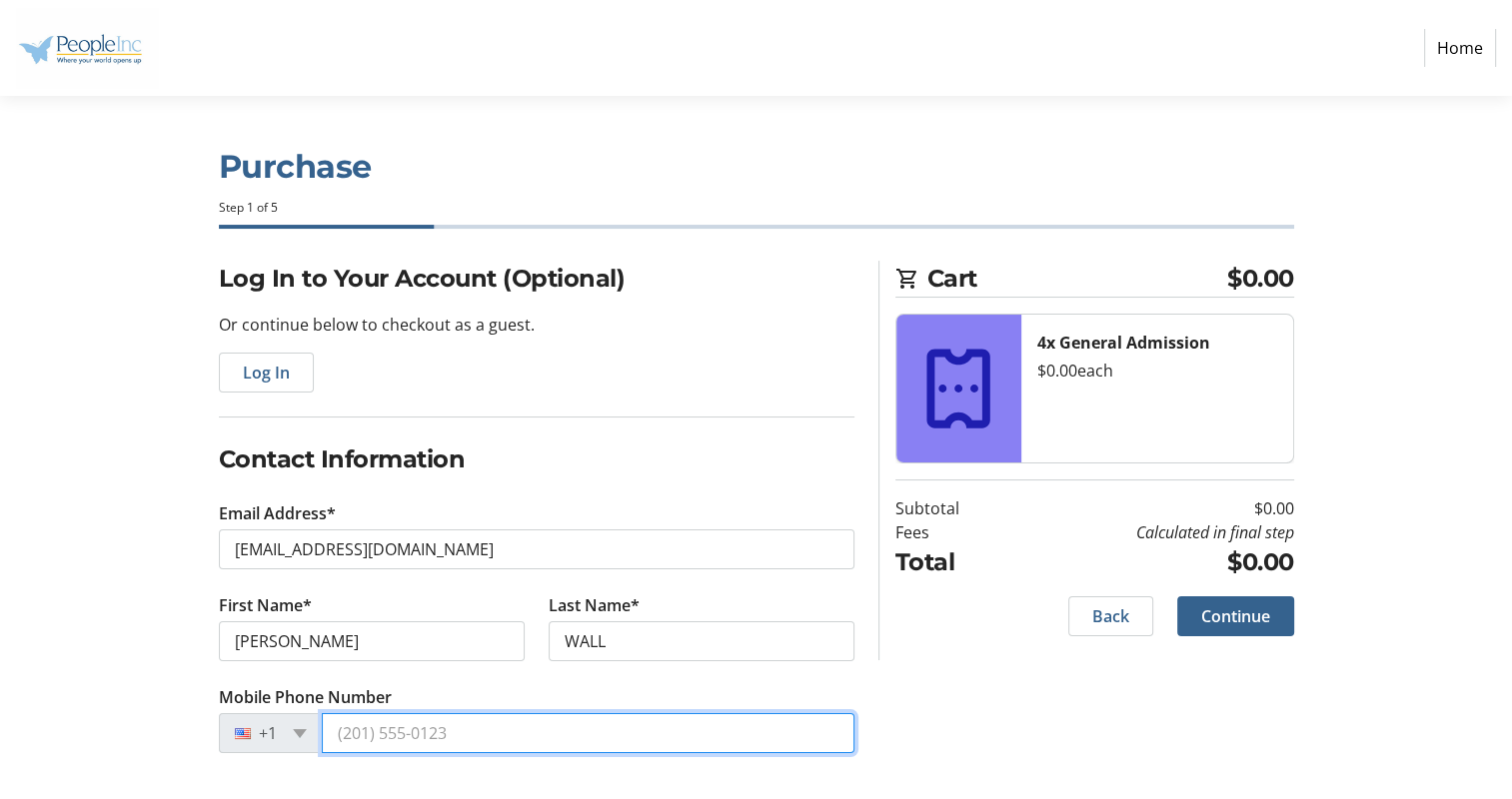 type on "[PHONE_NUMBER]" 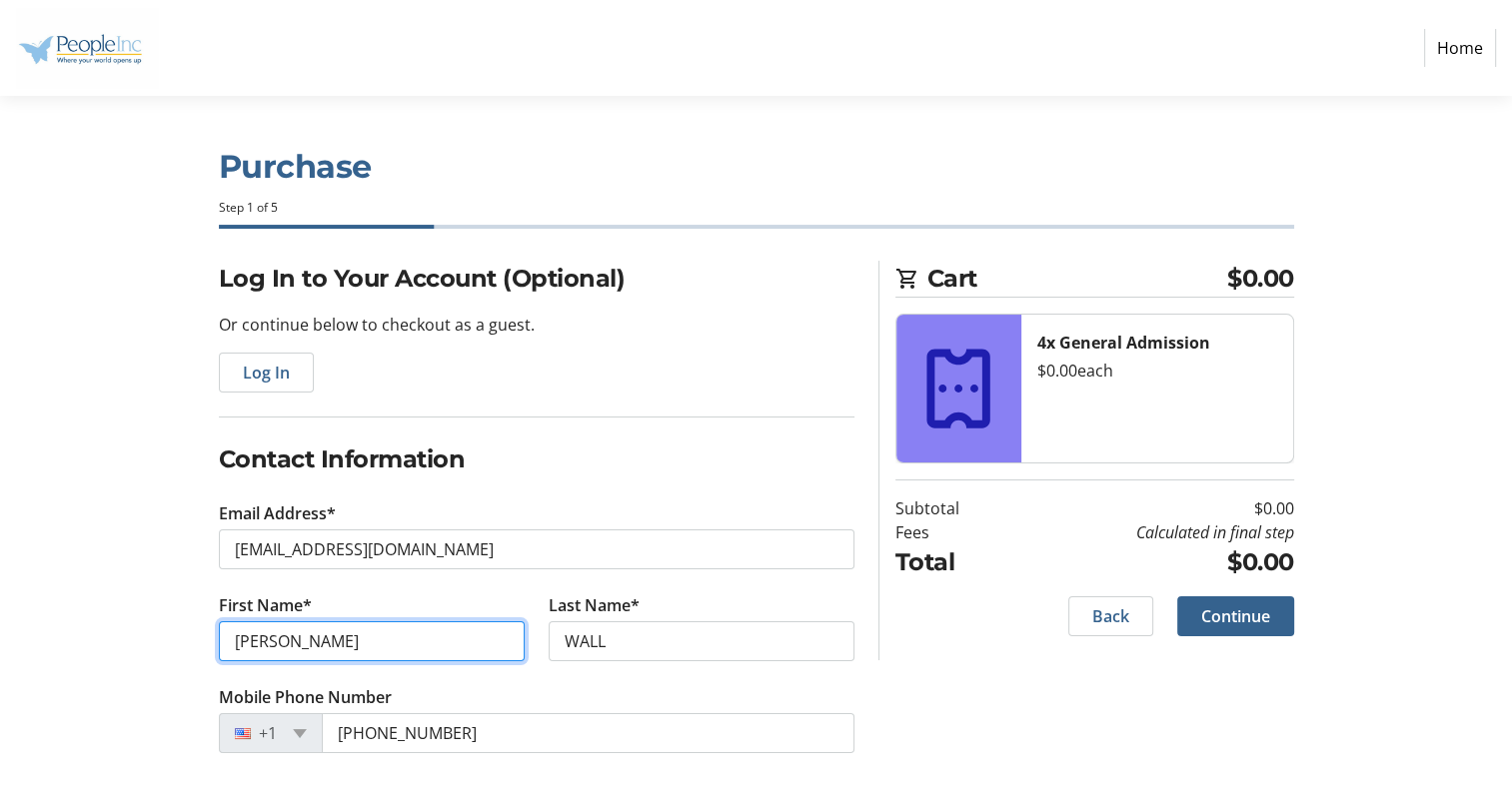 drag, startPoint x: 314, startPoint y: 643, endPoint x: 224, endPoint y: 647, distance: 90.088845 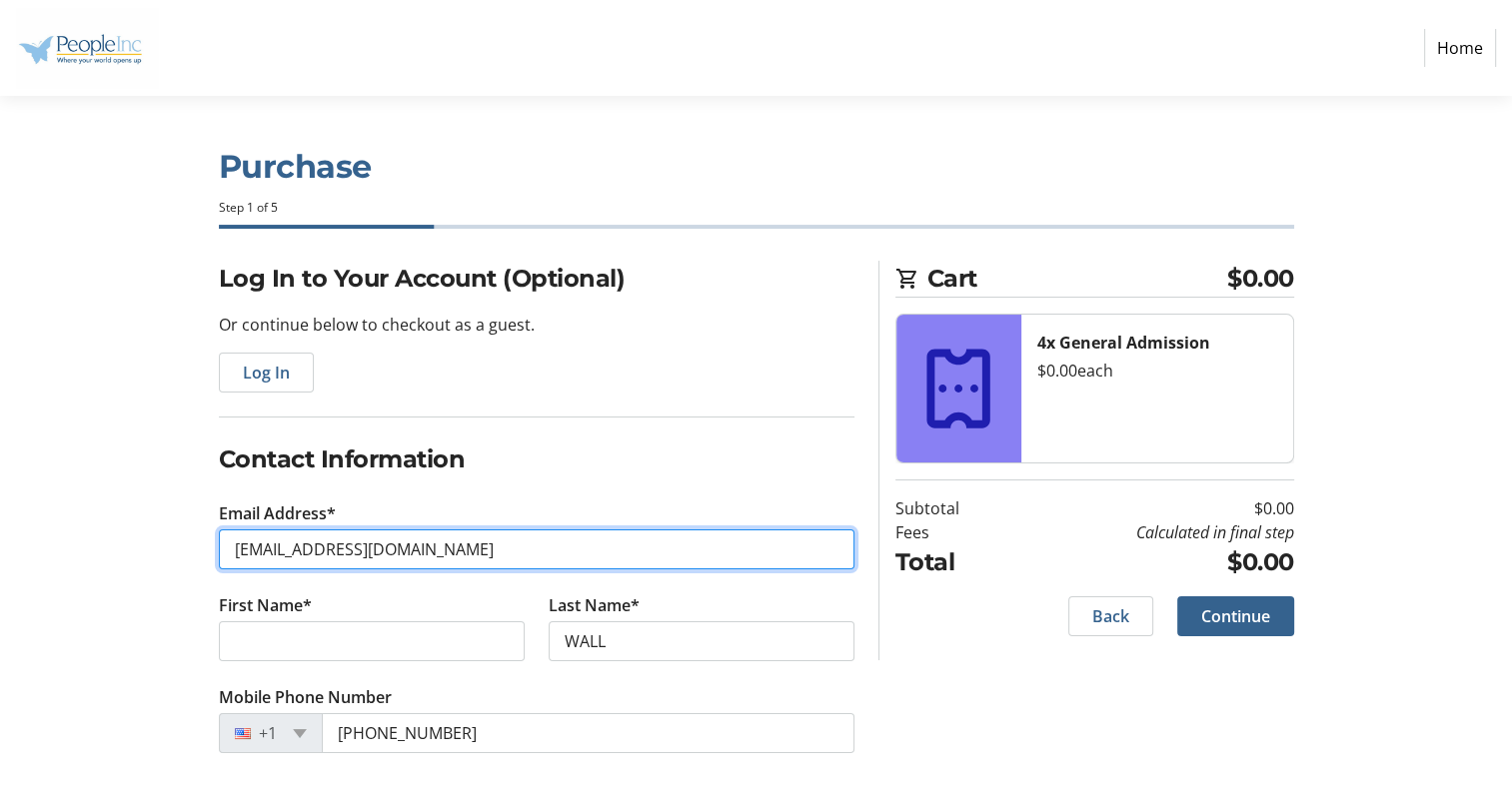 type 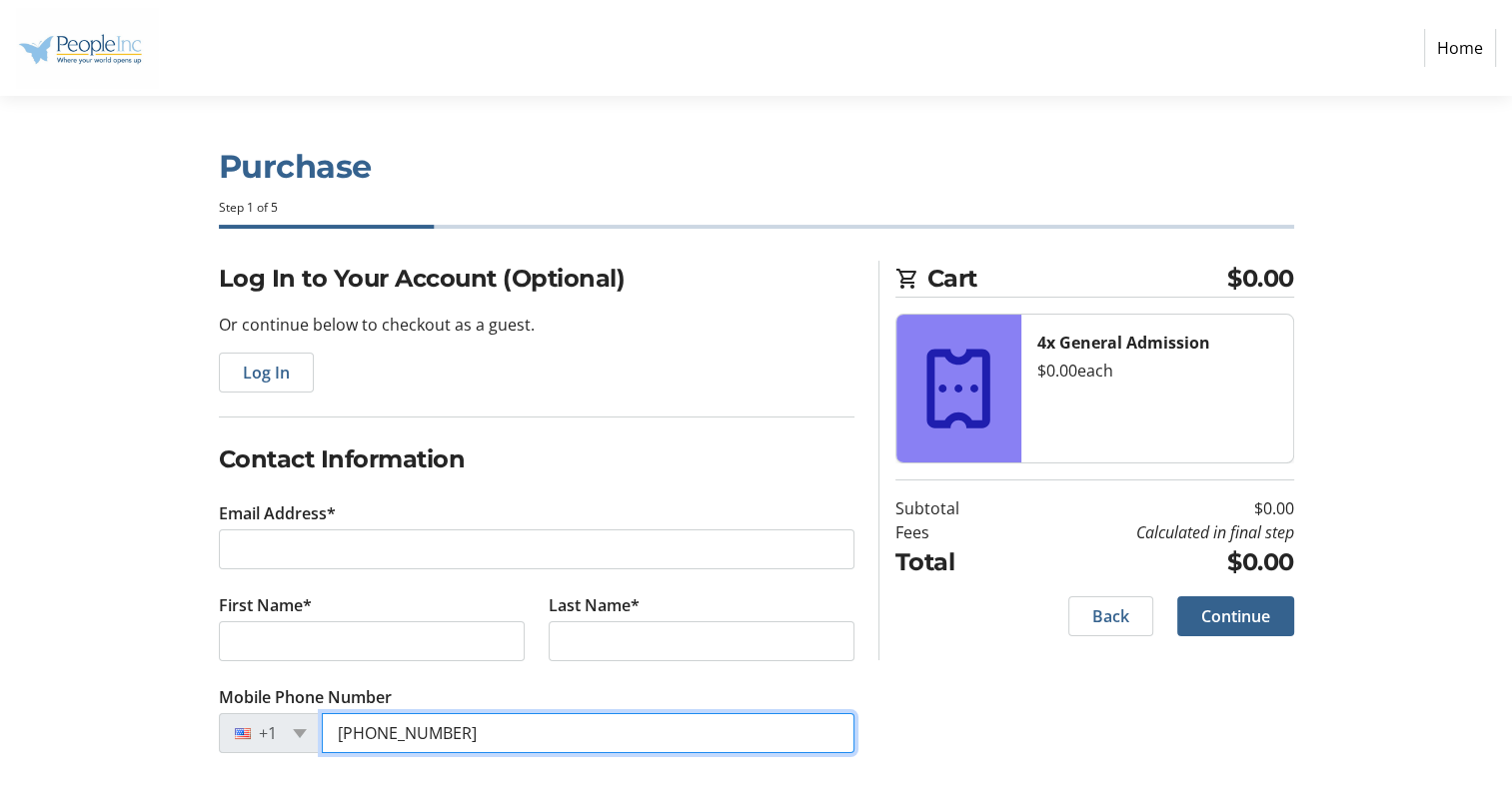 type 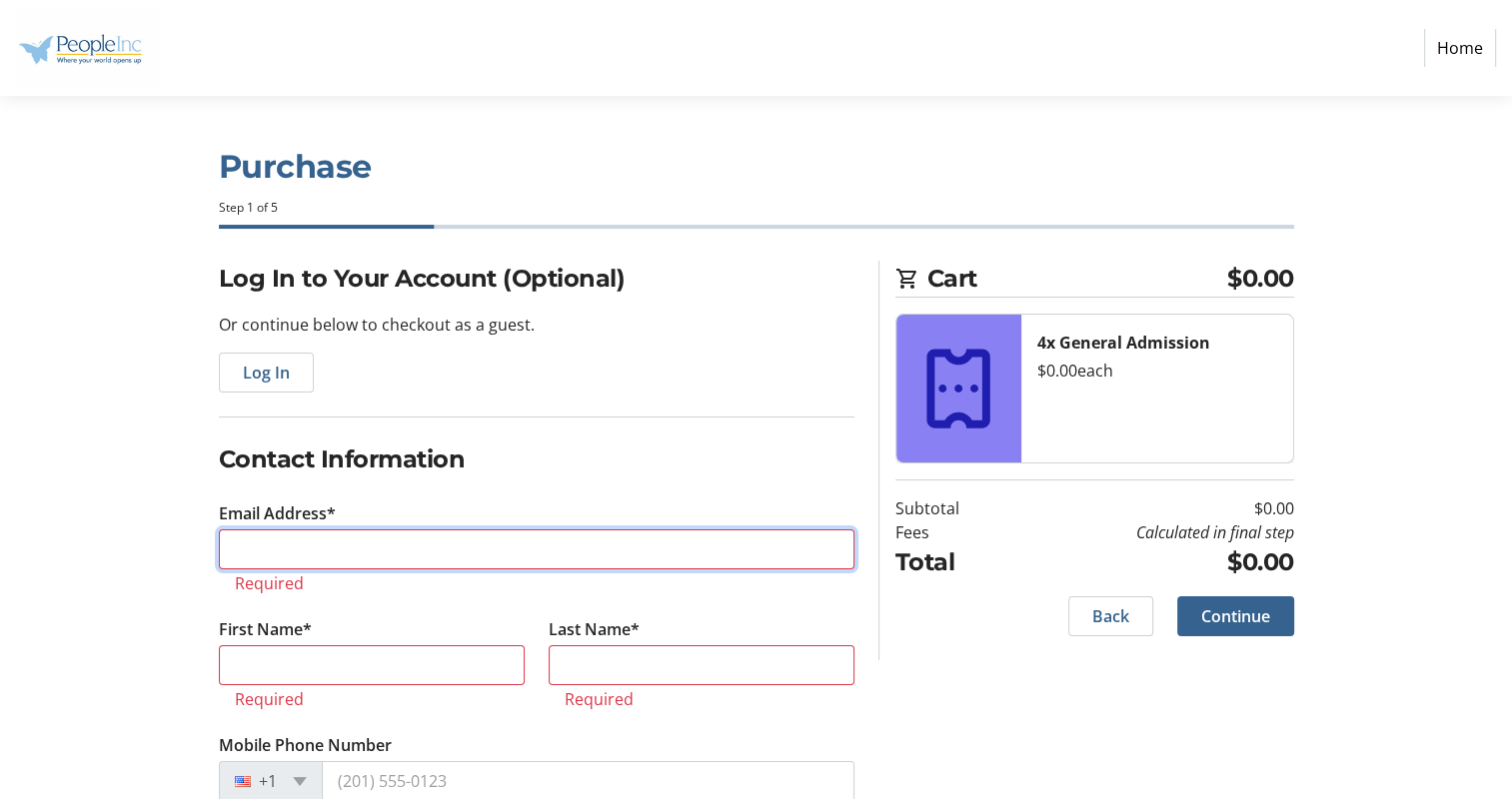 click on "Email Address*" at bounding box center (537, 549) 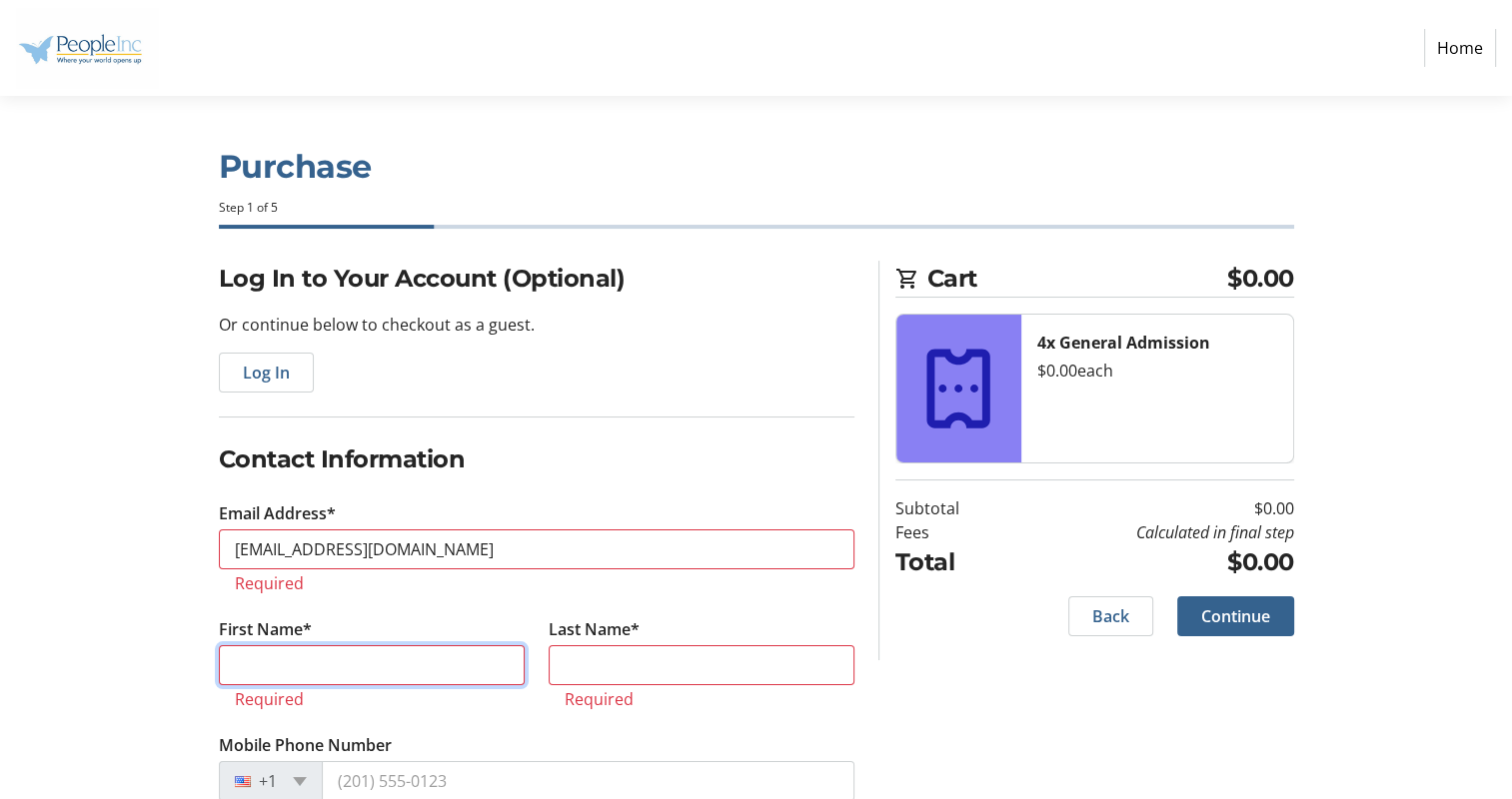 type on "[PERSON_NAME]" 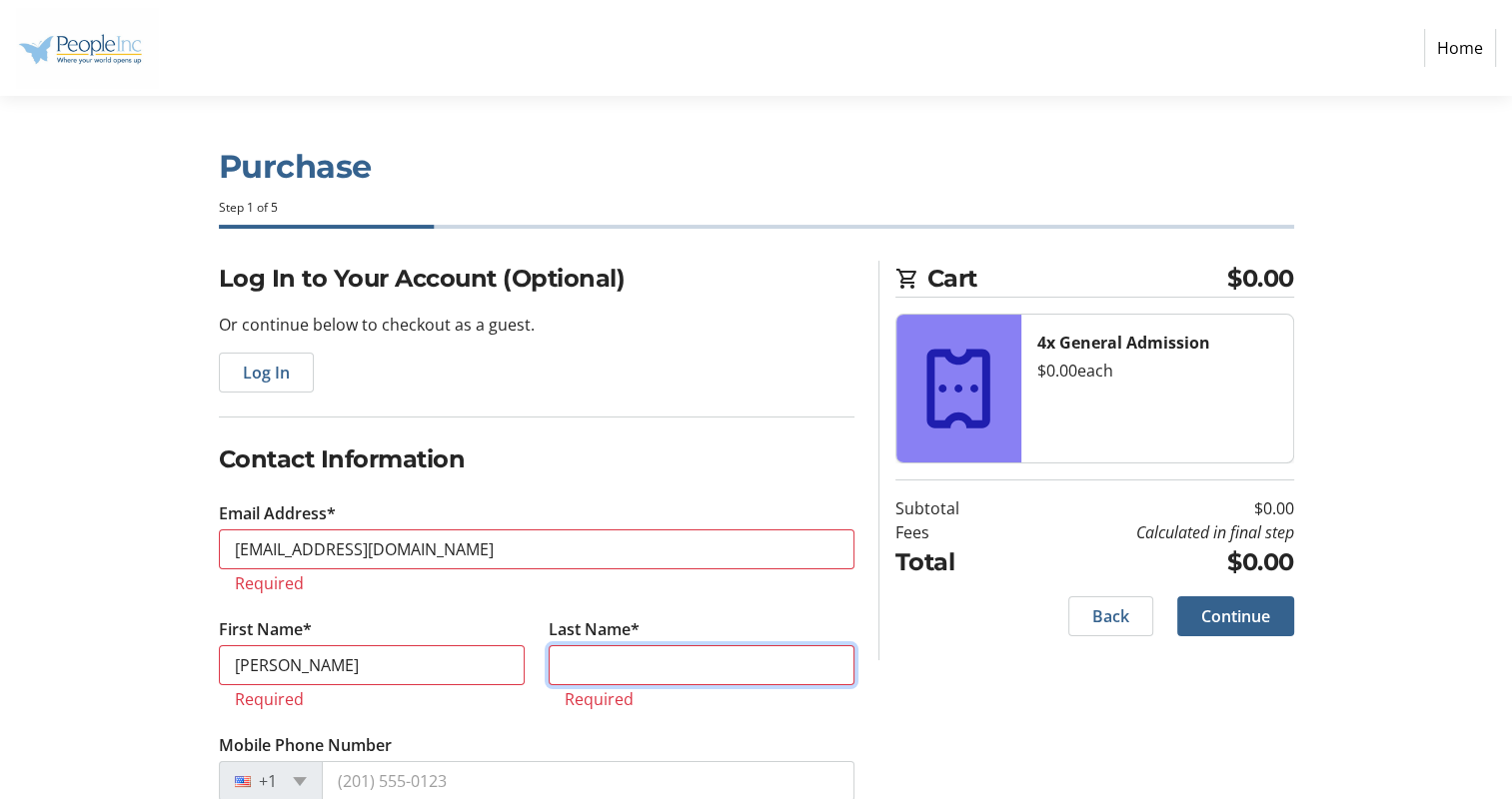 type on "WALL" 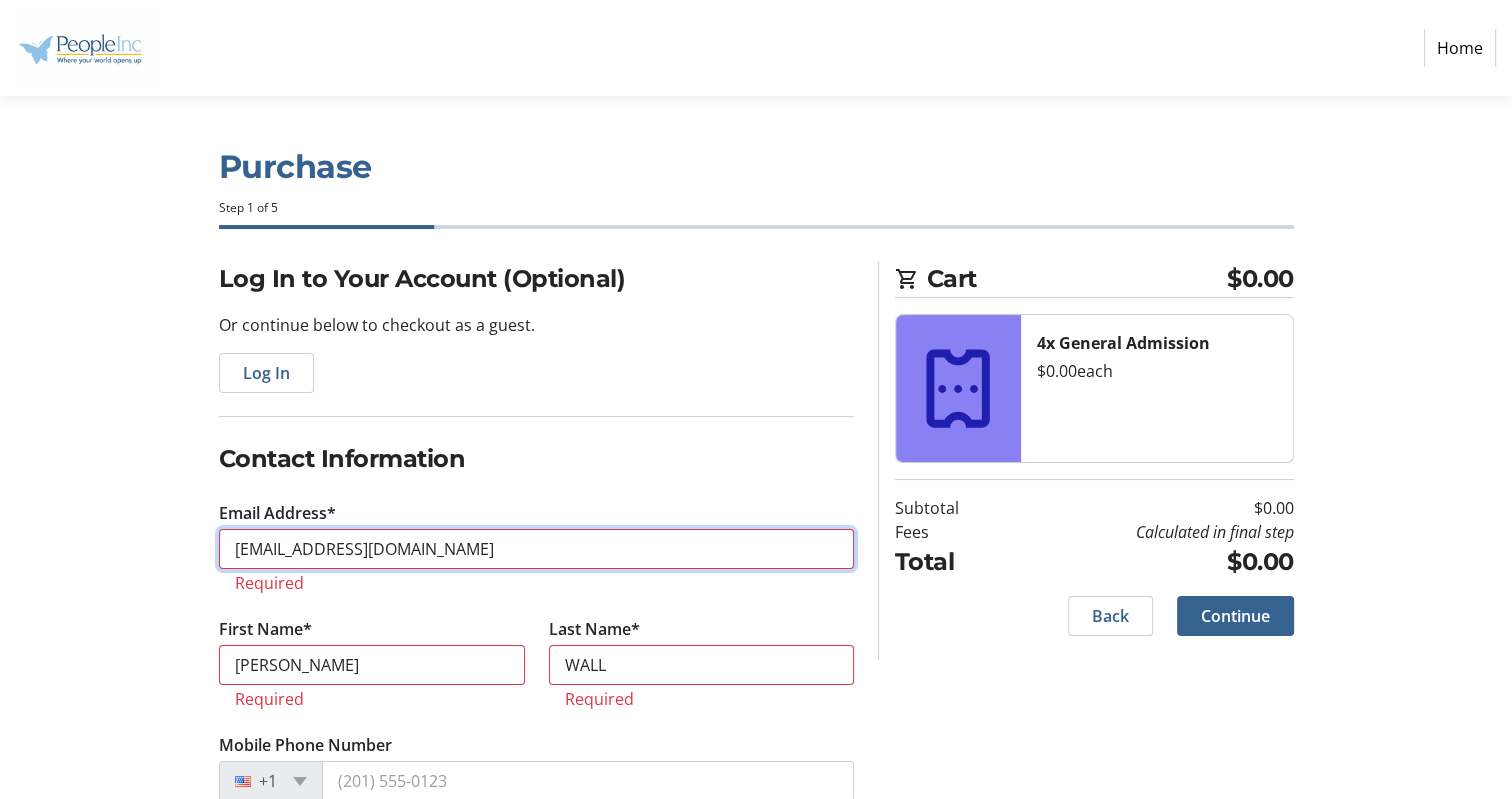 type on "[EMAIL_ADDRESS][DOMAIN_NAME]" 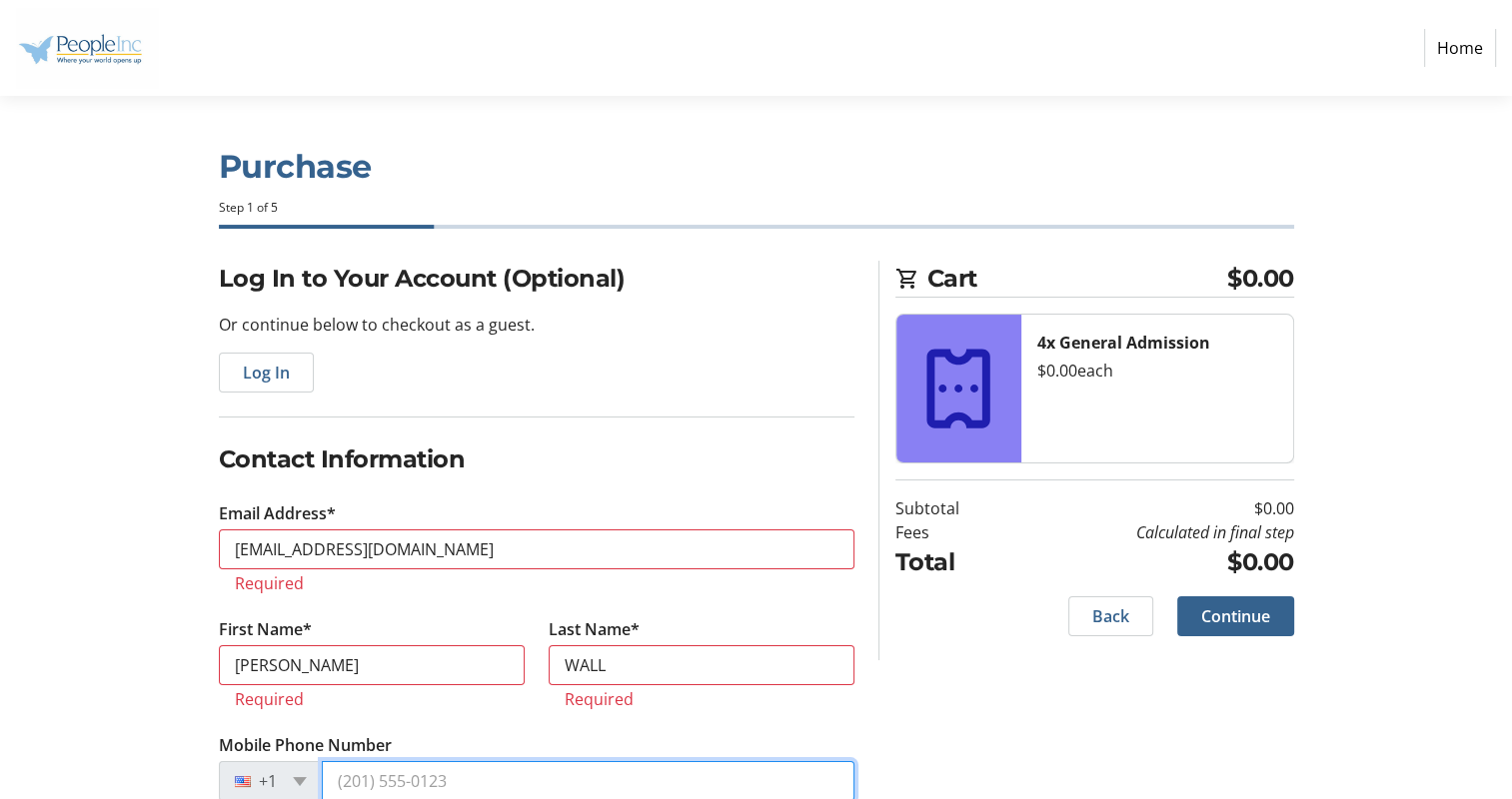 type on "[PHONE_NUMBER]" 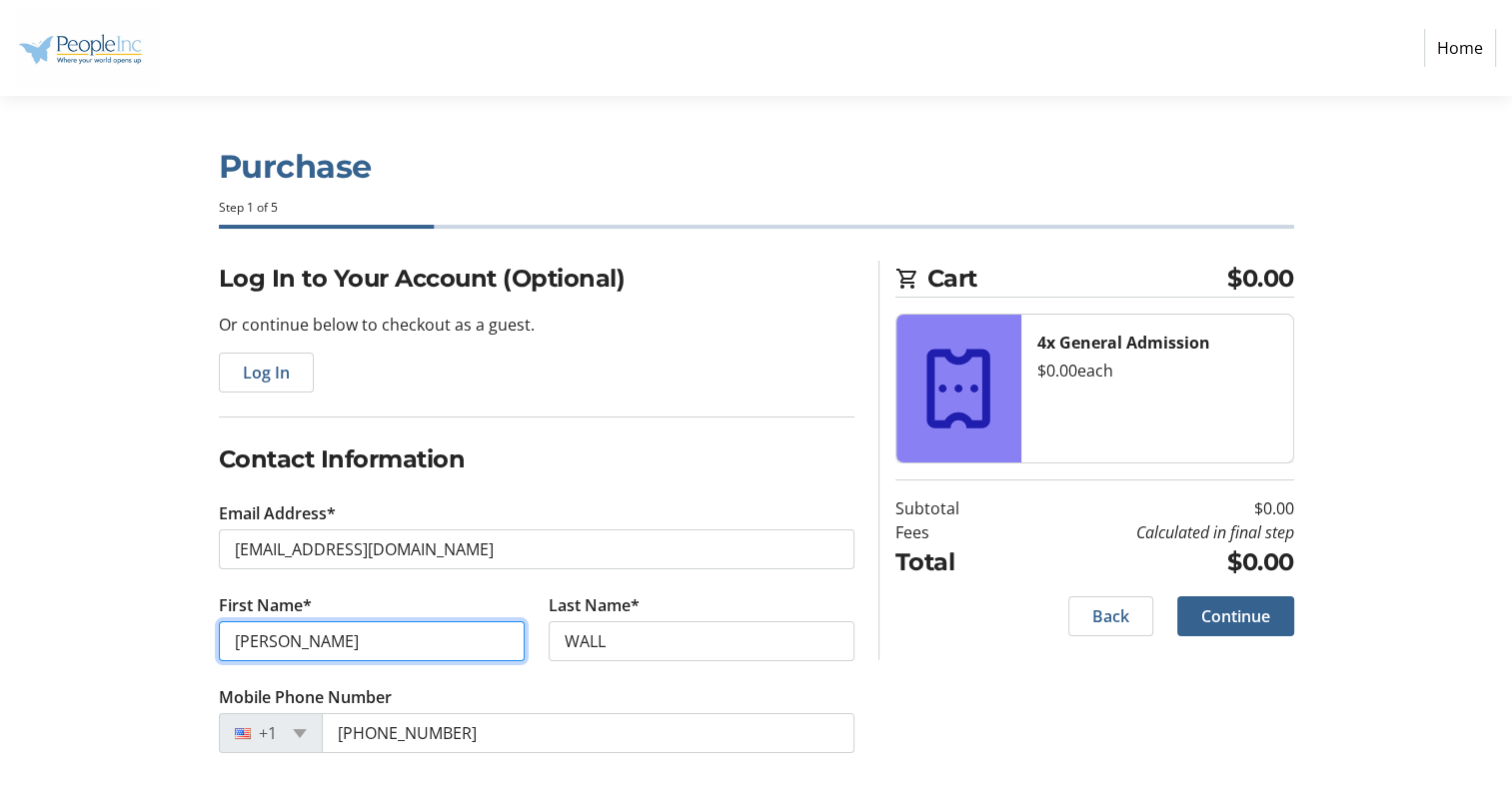 drag, startPoint x: 275, startPoint y: 643, endPoint x: 208, endPoint y: 653, distance: 67.74216 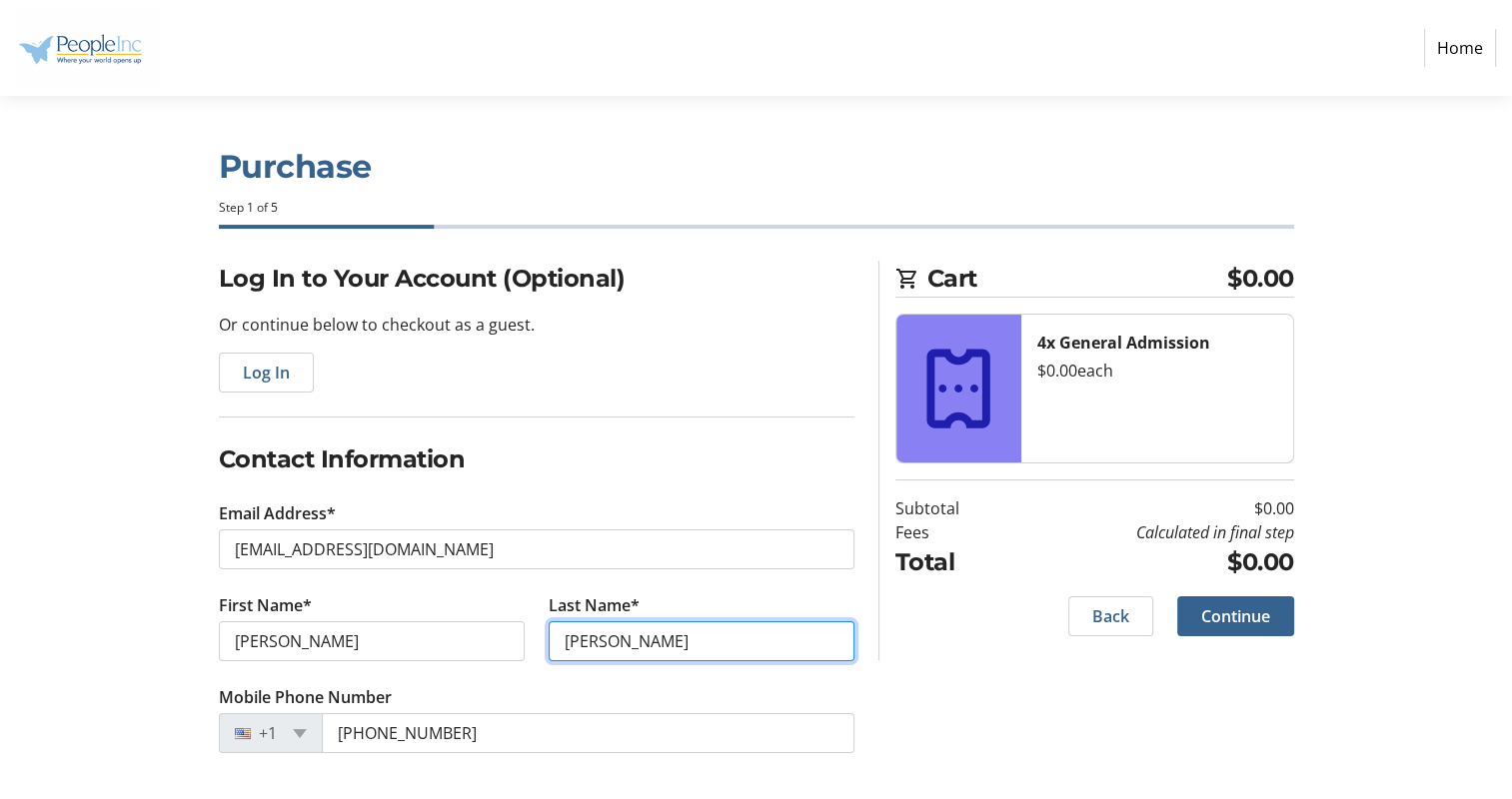 type on "[PERSON_NAME]" 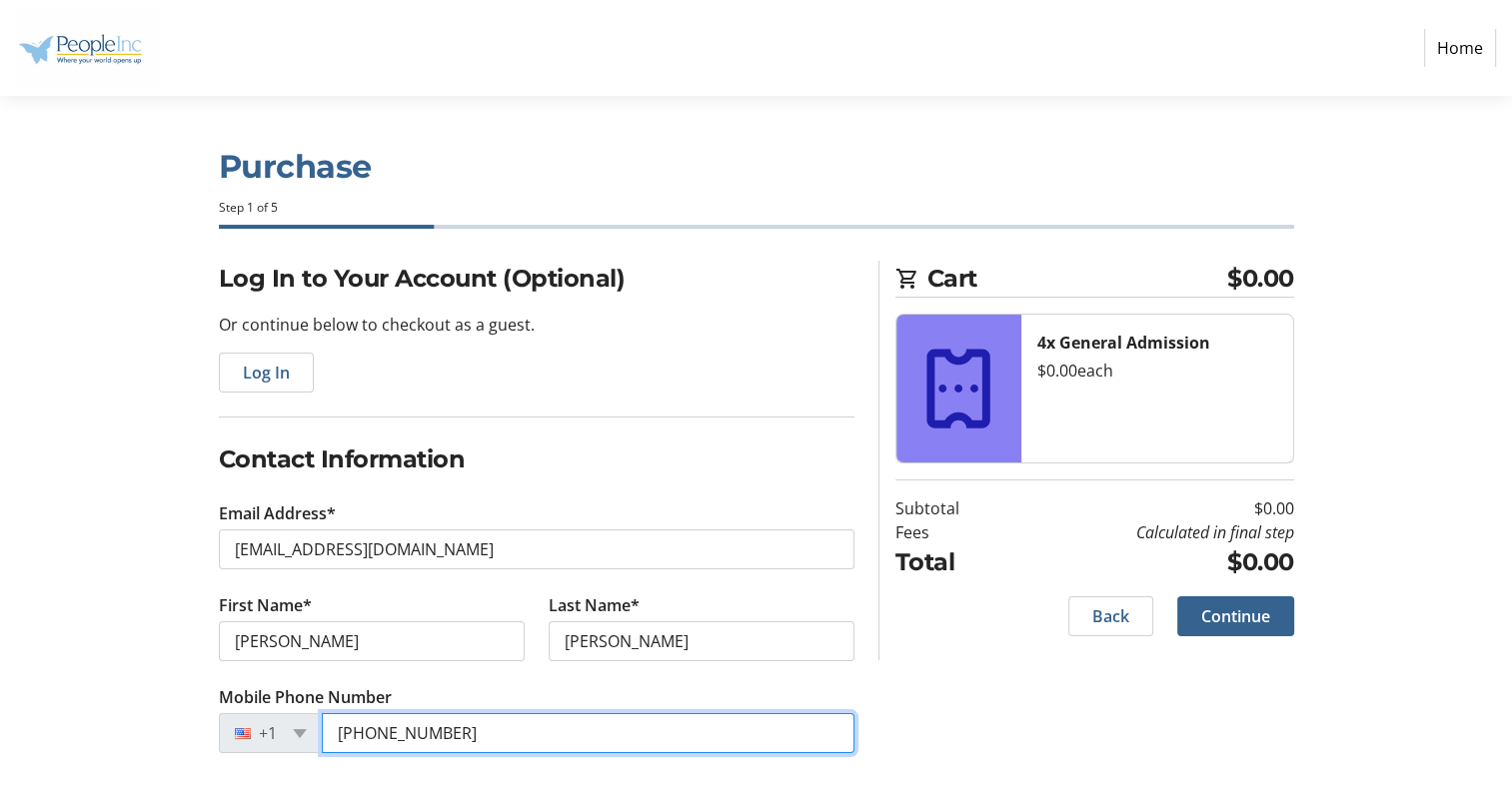 drag, startPoint x: 445, startPoint y: 732, endPoint x: 463, endPoint y: 731, distance: 18.027756 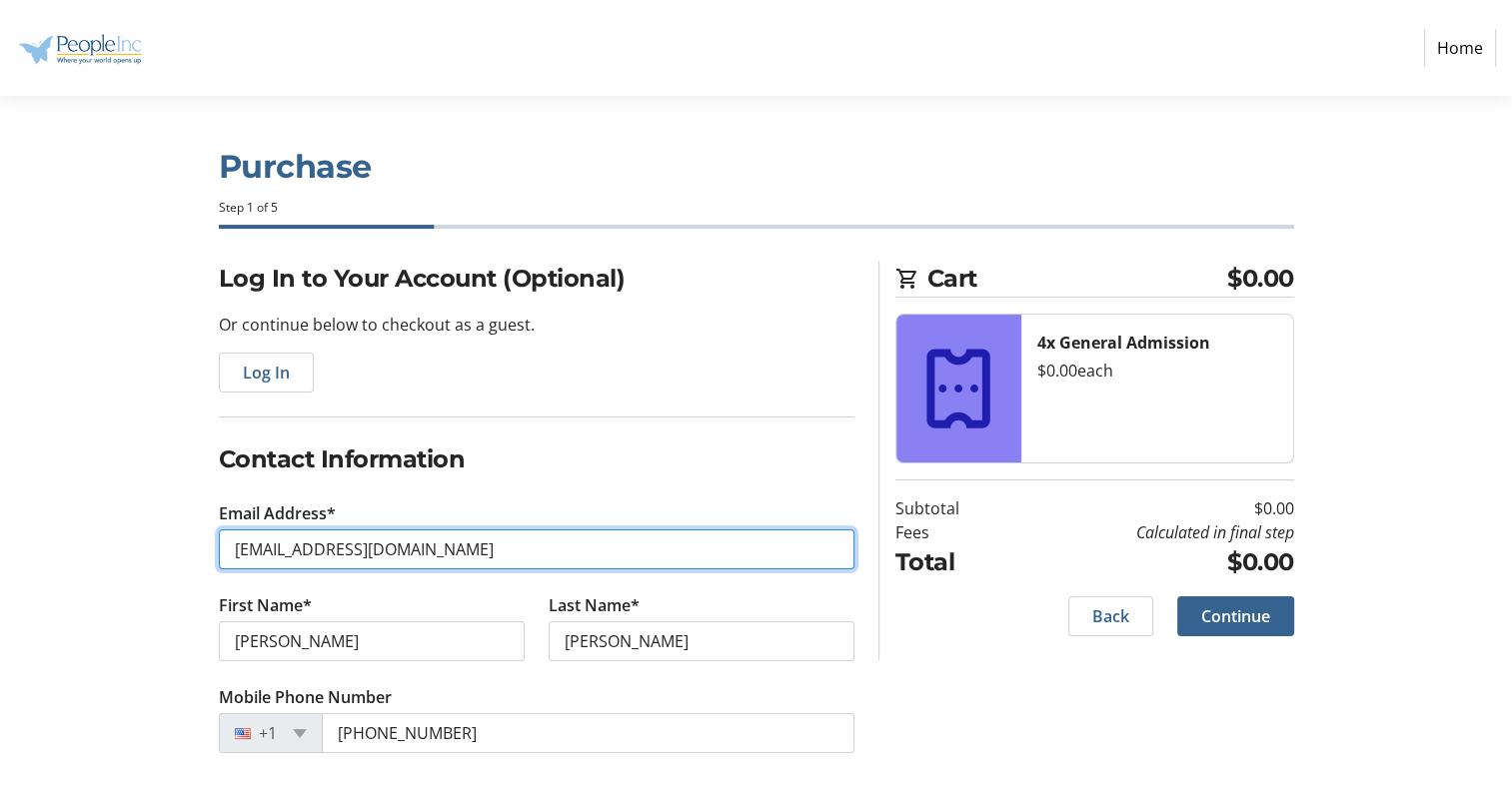 click on "[EMAIL_ADDRESS][DOMAIN_NAME]" at bounding box center (537, 549) 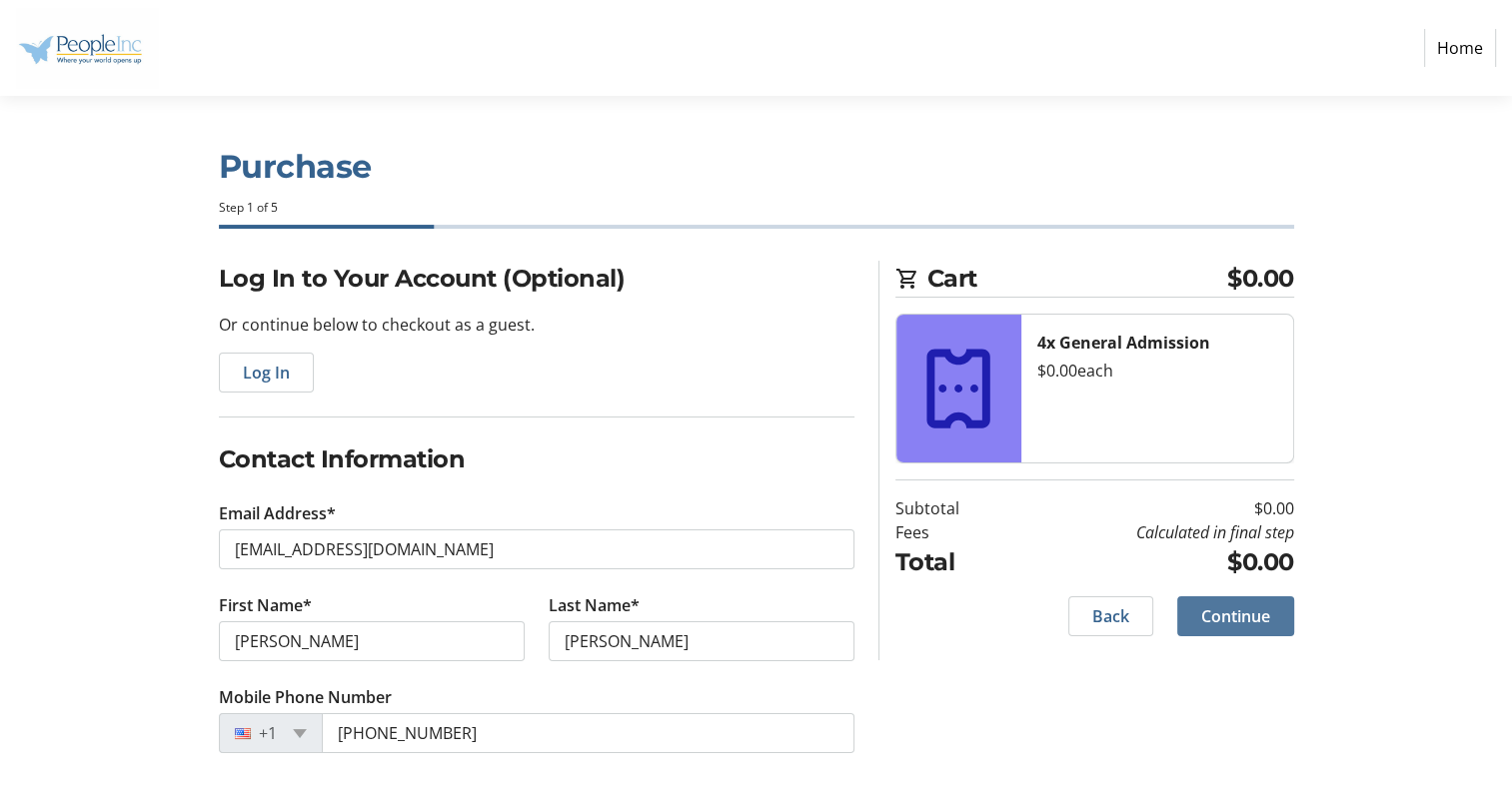 click on "Continue" 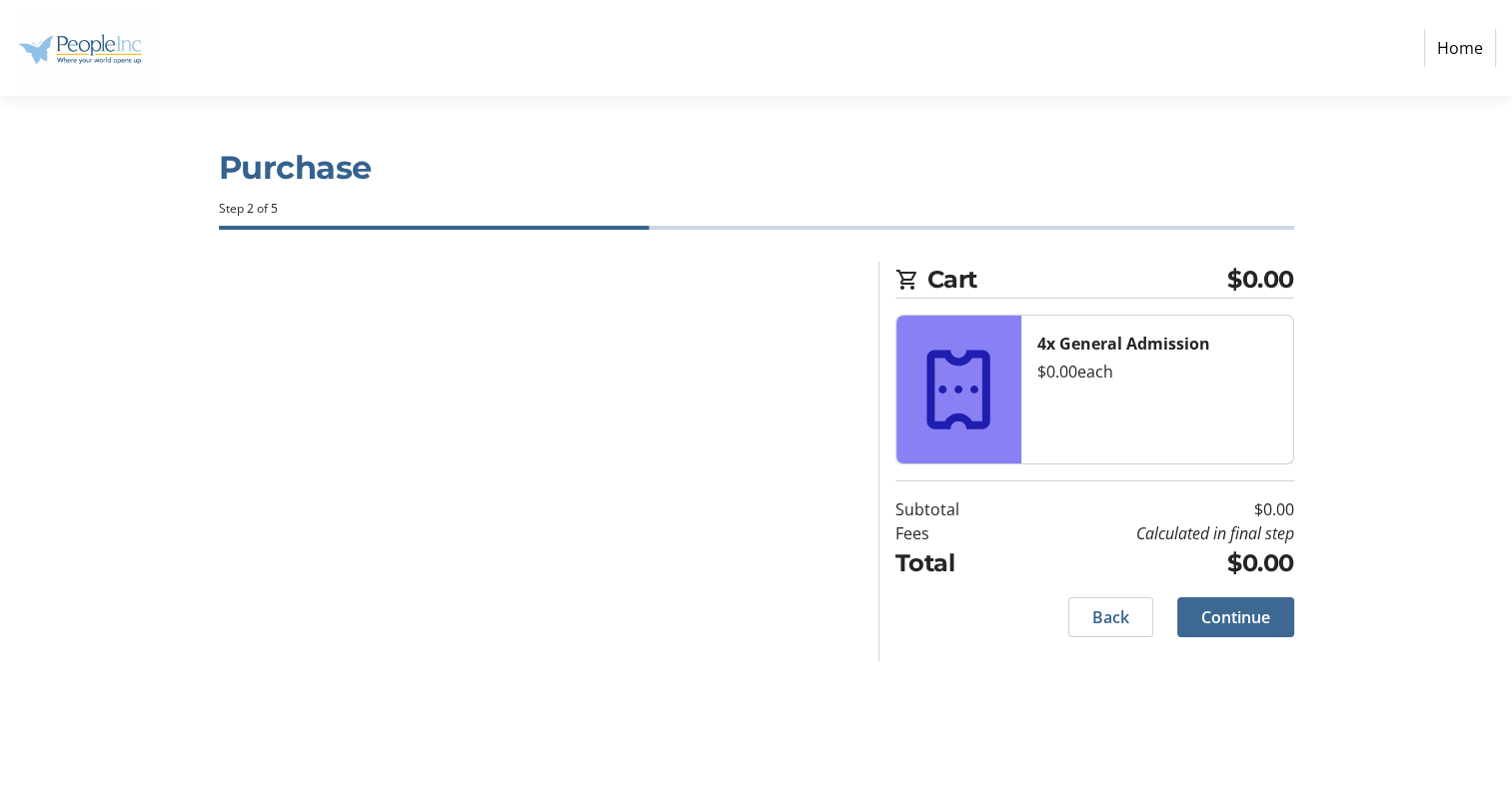 scroll, scrollTop: 0, scrollLeft: 0, axis: both 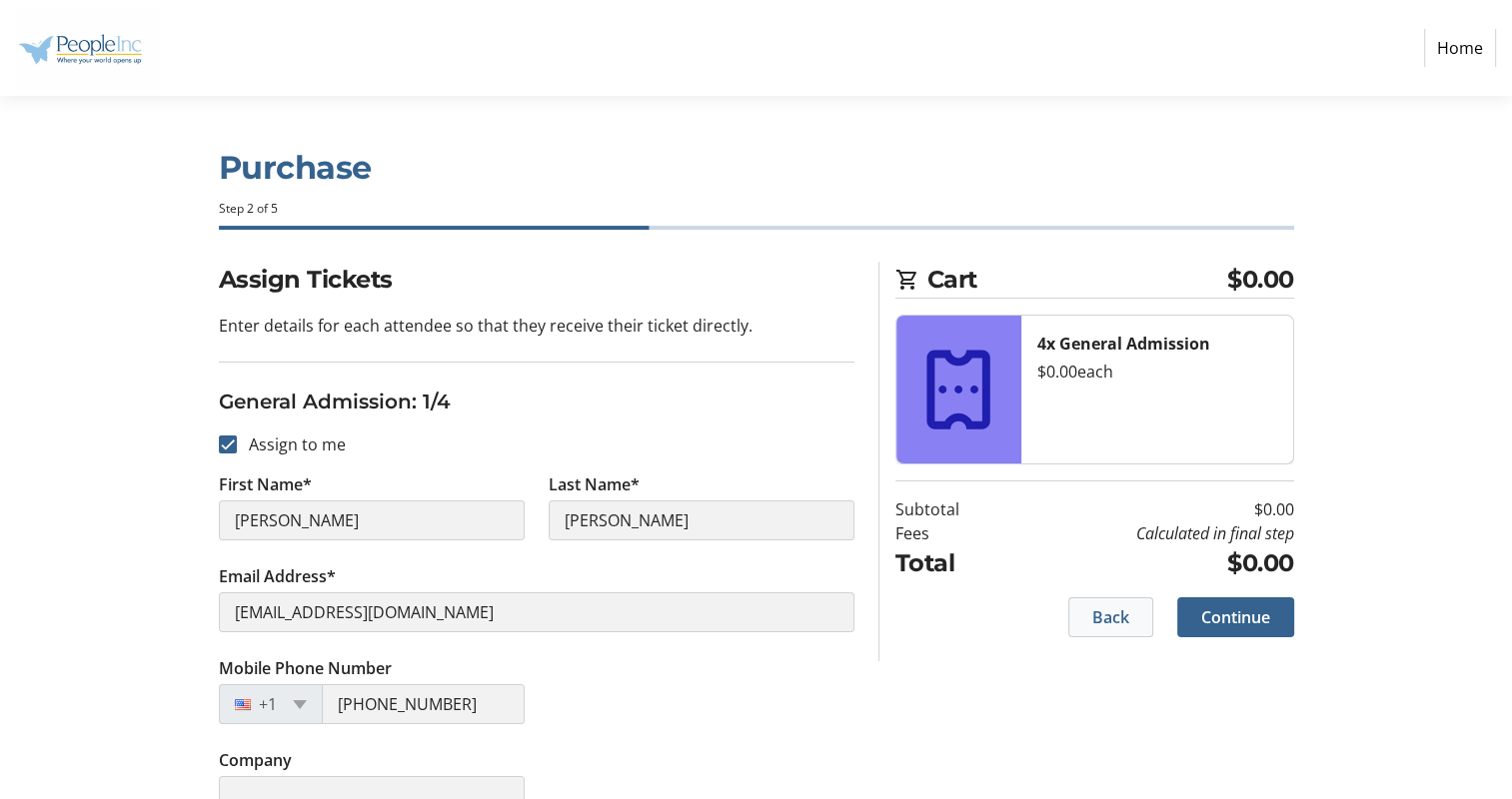 click on "Back" 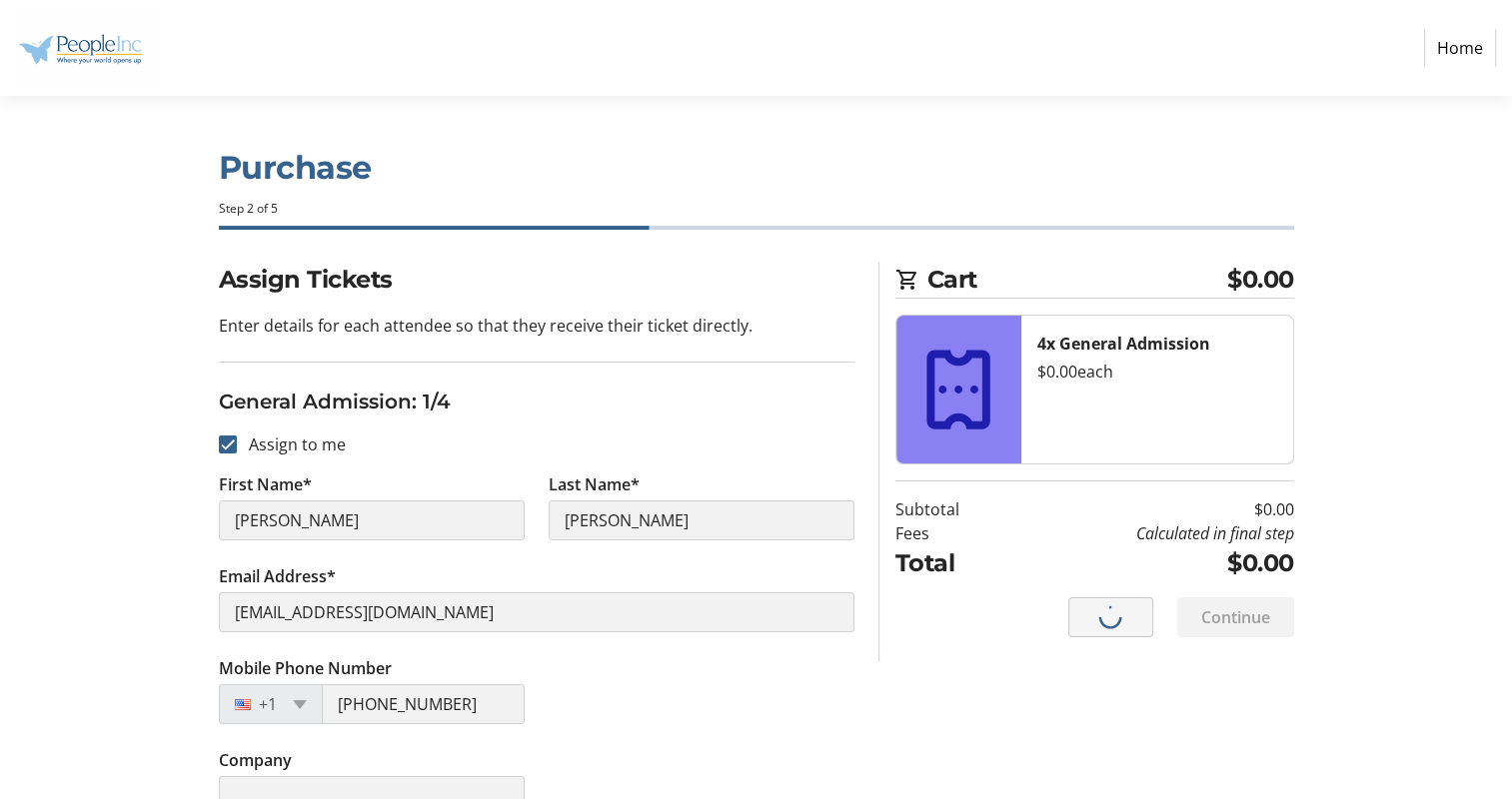 click on "Home  Purchase Step 2 of 5 Cart $0.00 4x General Admission  $0.00   each  Subtotal  $0.00  Fees  Calculated in final step  Total  $0.00   Close  Assign Tickets  Enter details for each attendee so that they receive their ticket directly.  General Admission: 1/4  Assign to me  First Name* [PERSON_NAME] Last Name* [PERSON_NAME] Email Address* [EMAIL_ADDRESS][DOMAIN_NAME] Mobile Phone Number [PHONE_NUMBER] Company General Admission: 2/4  Assign to me  First Name* Last Name* Email Address* Mobile Phone Number +1 Company General Admission: 3/4  Assign to me  First Name* Last Name* Email Address* Mobile Phone Number +1 Company General Admission: 4/4  Assign to me  First Name* Last Name* Email Address* Mobile Phone Number +1 Company Cart $0.00 4x General Admission  $0.00   each  Subtotal  $0.00  Fees  Calculated in final step  Total  $0.00   Back   Continue   Back   Continue" at bounding box center [756, 1138] 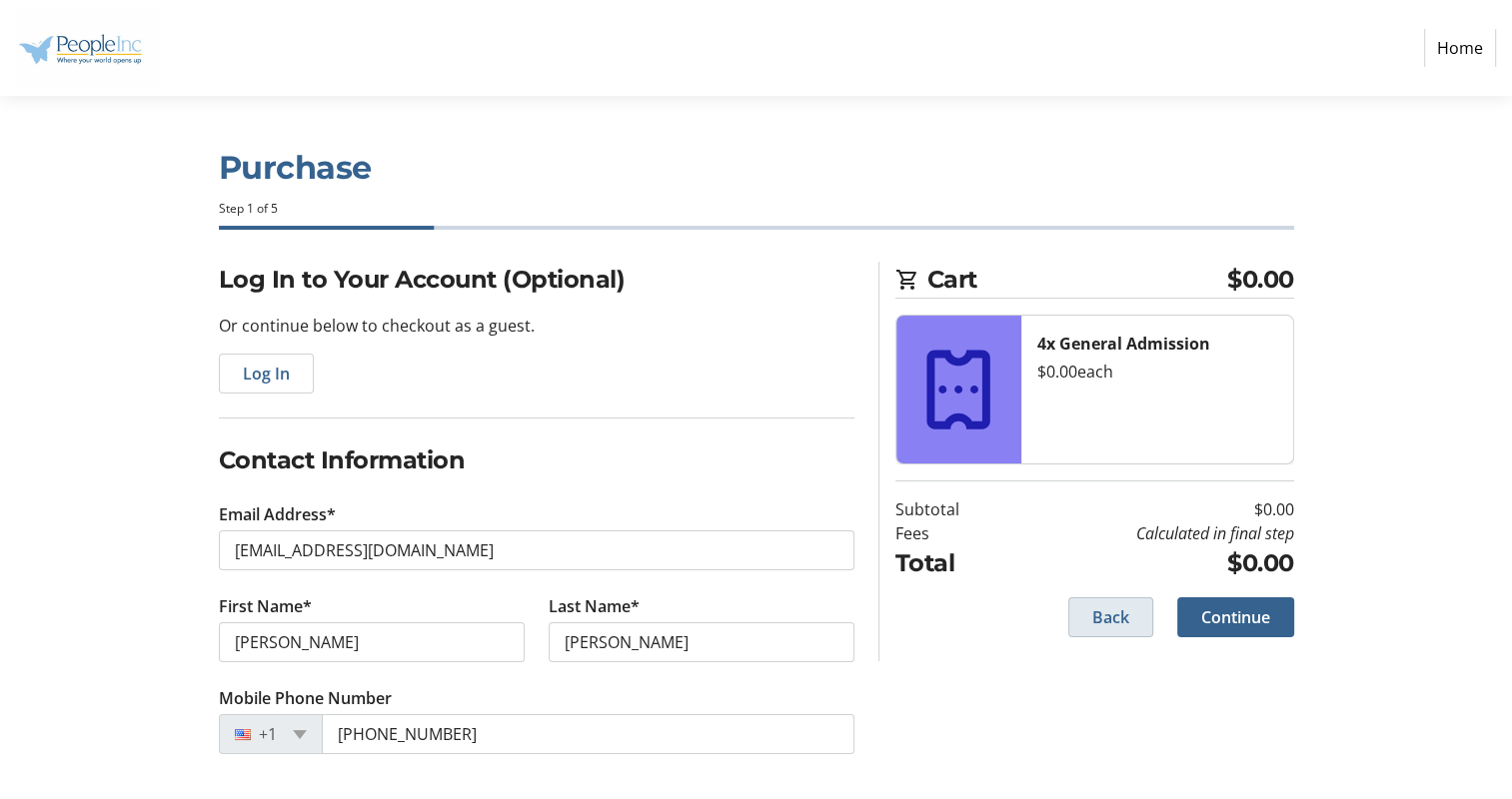 click on "Back" 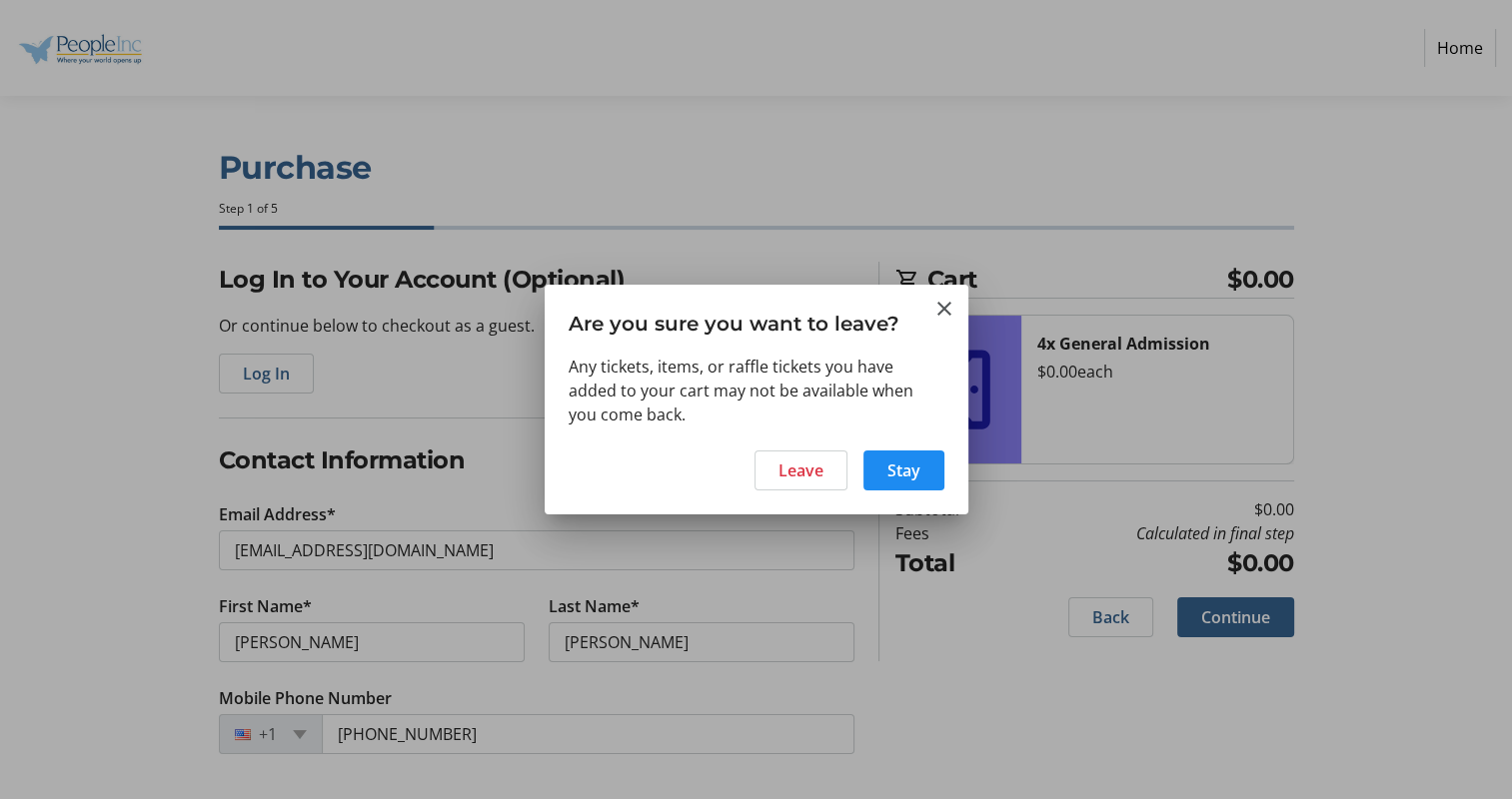 click on "Leave   Stay" at bounding box center (756, 476) 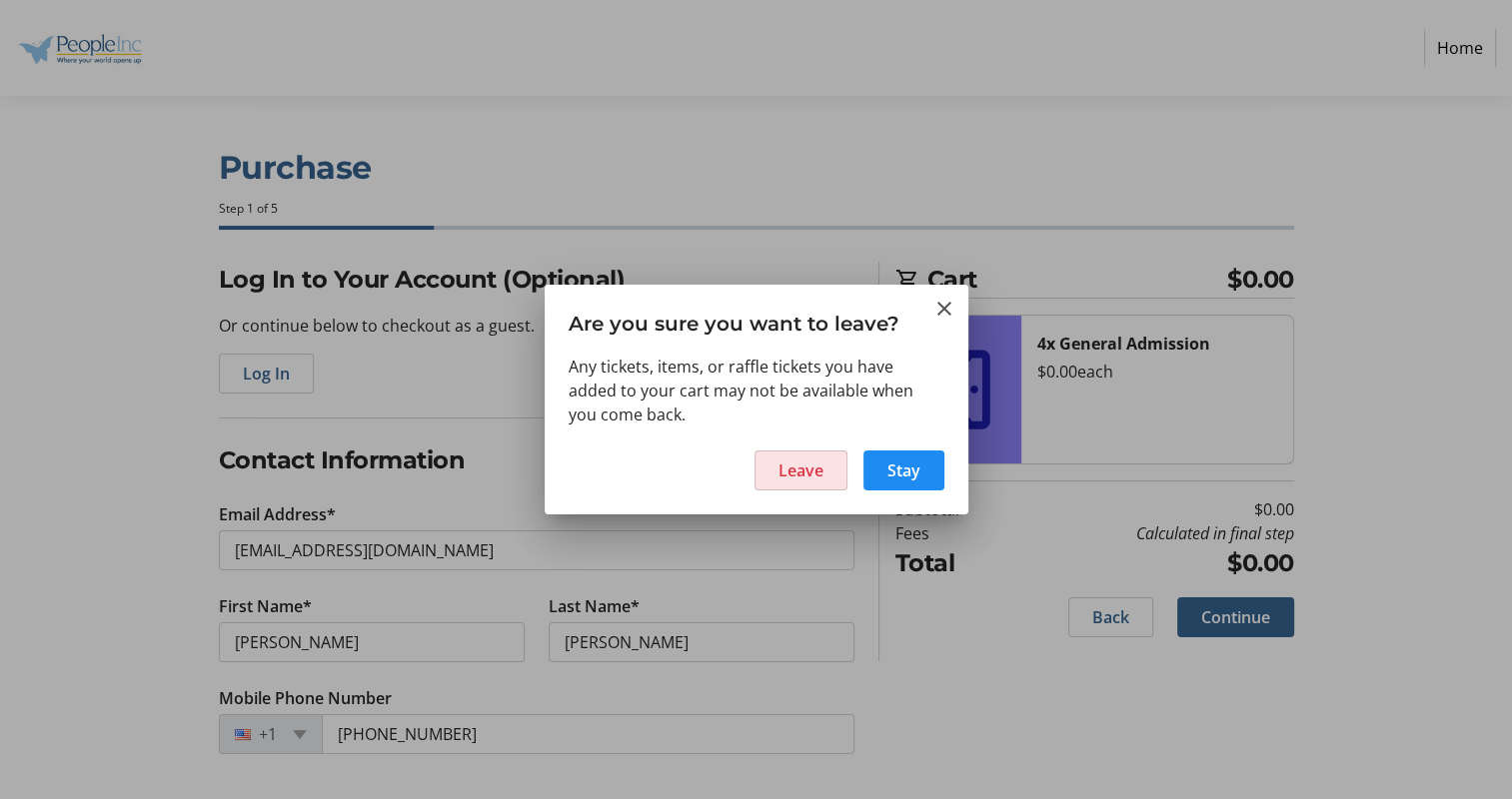 click on "Leave" at bounding box center [800, 470] 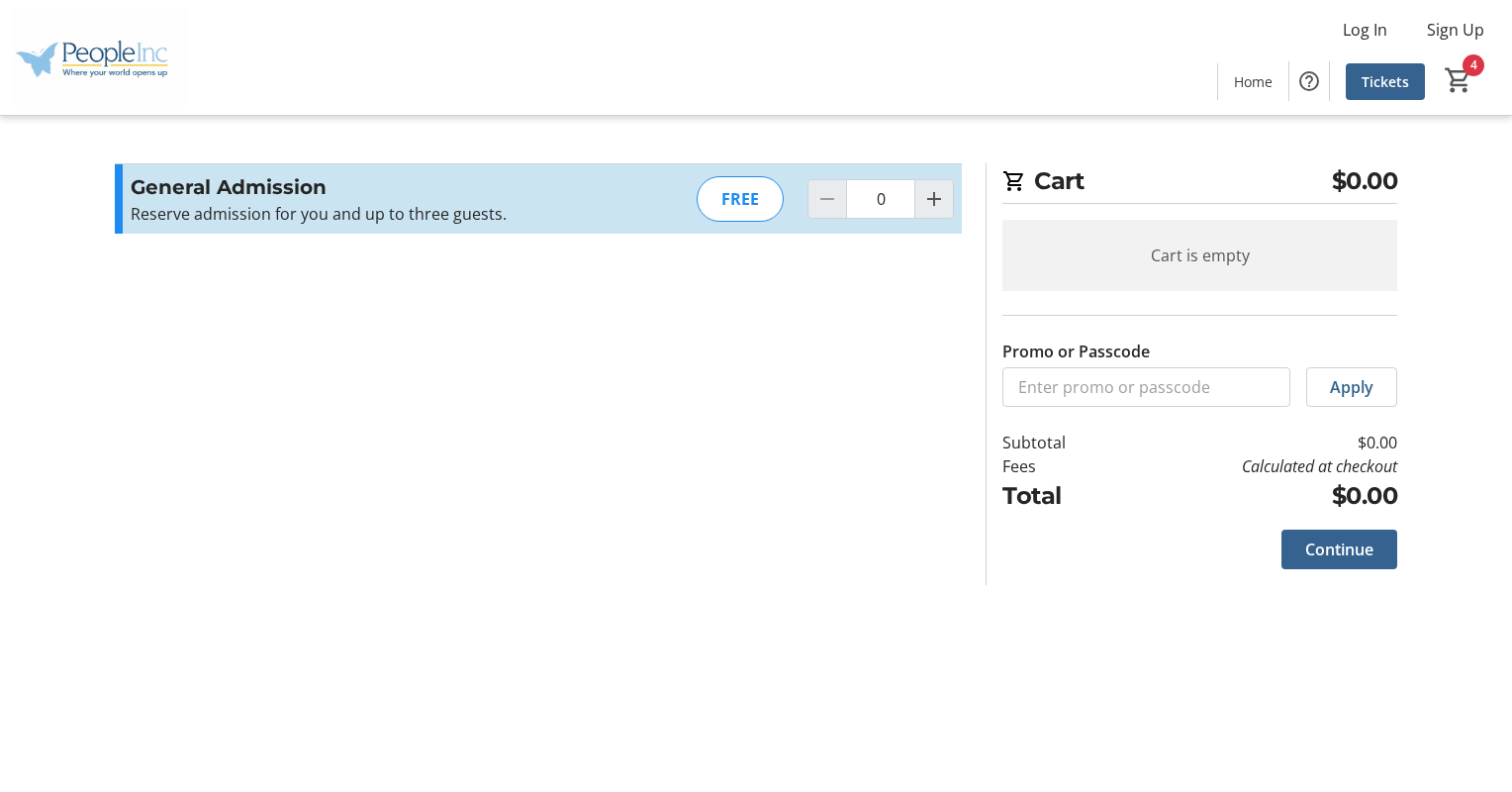 type on "4" 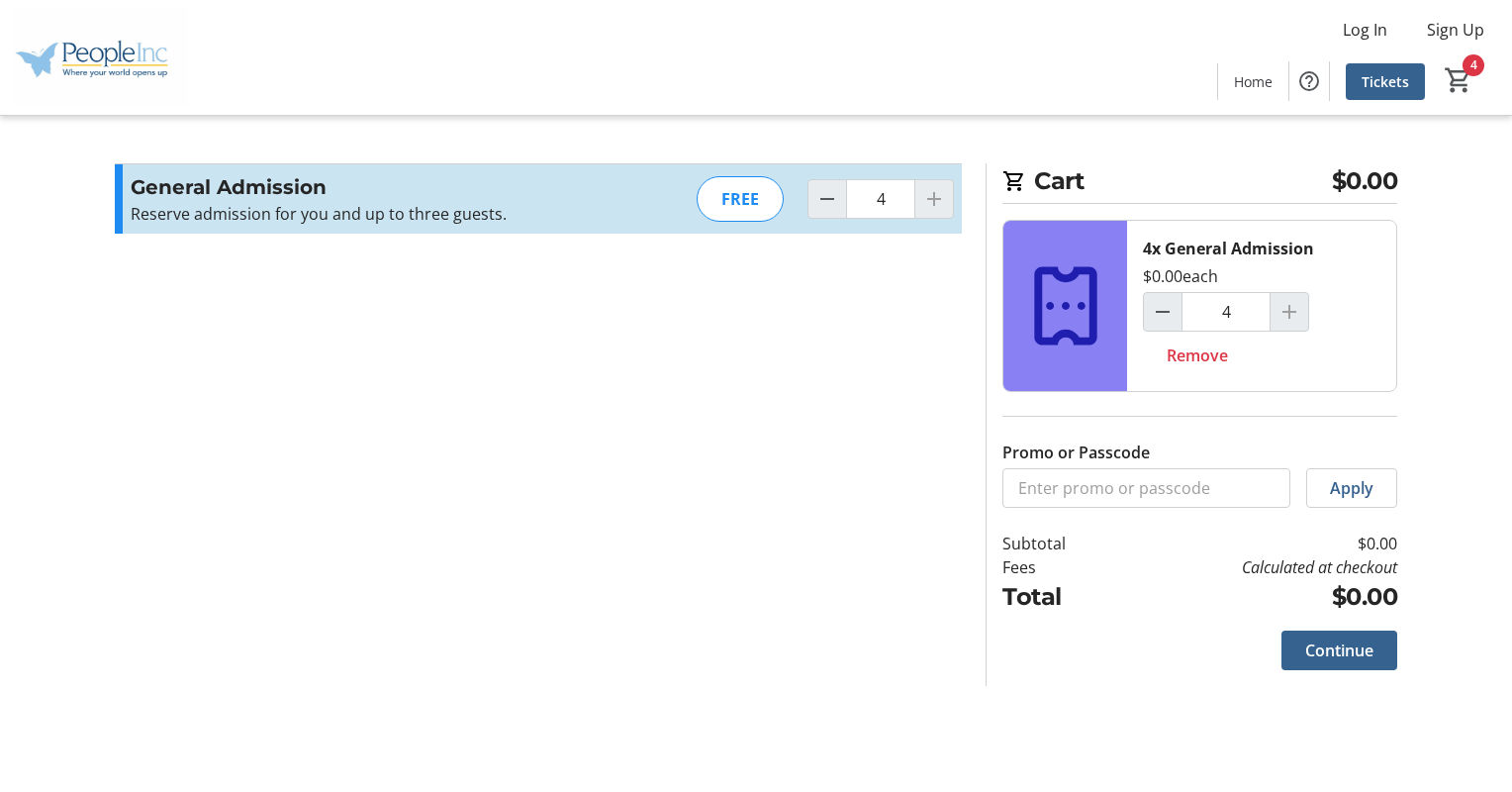 click 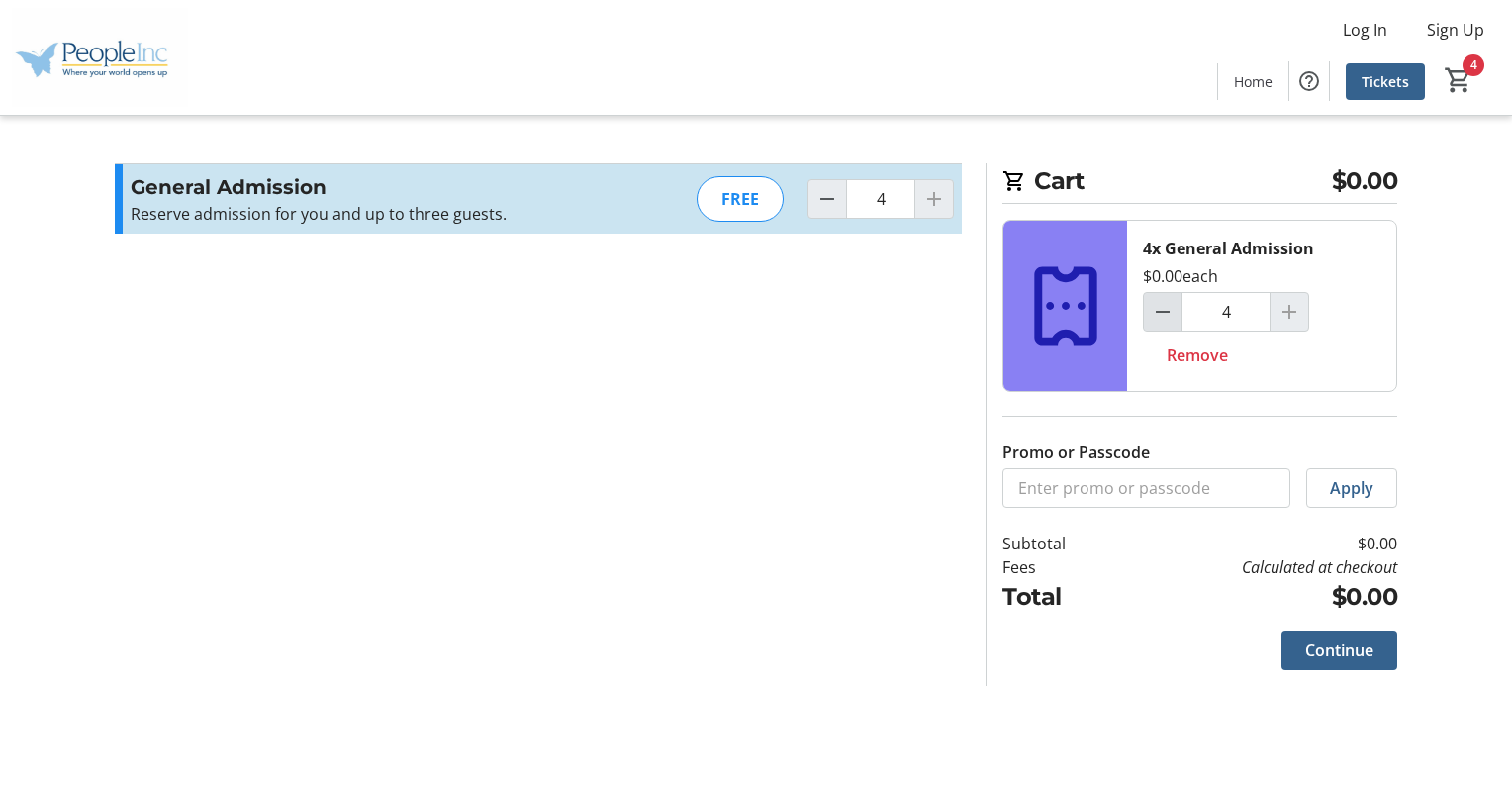 click 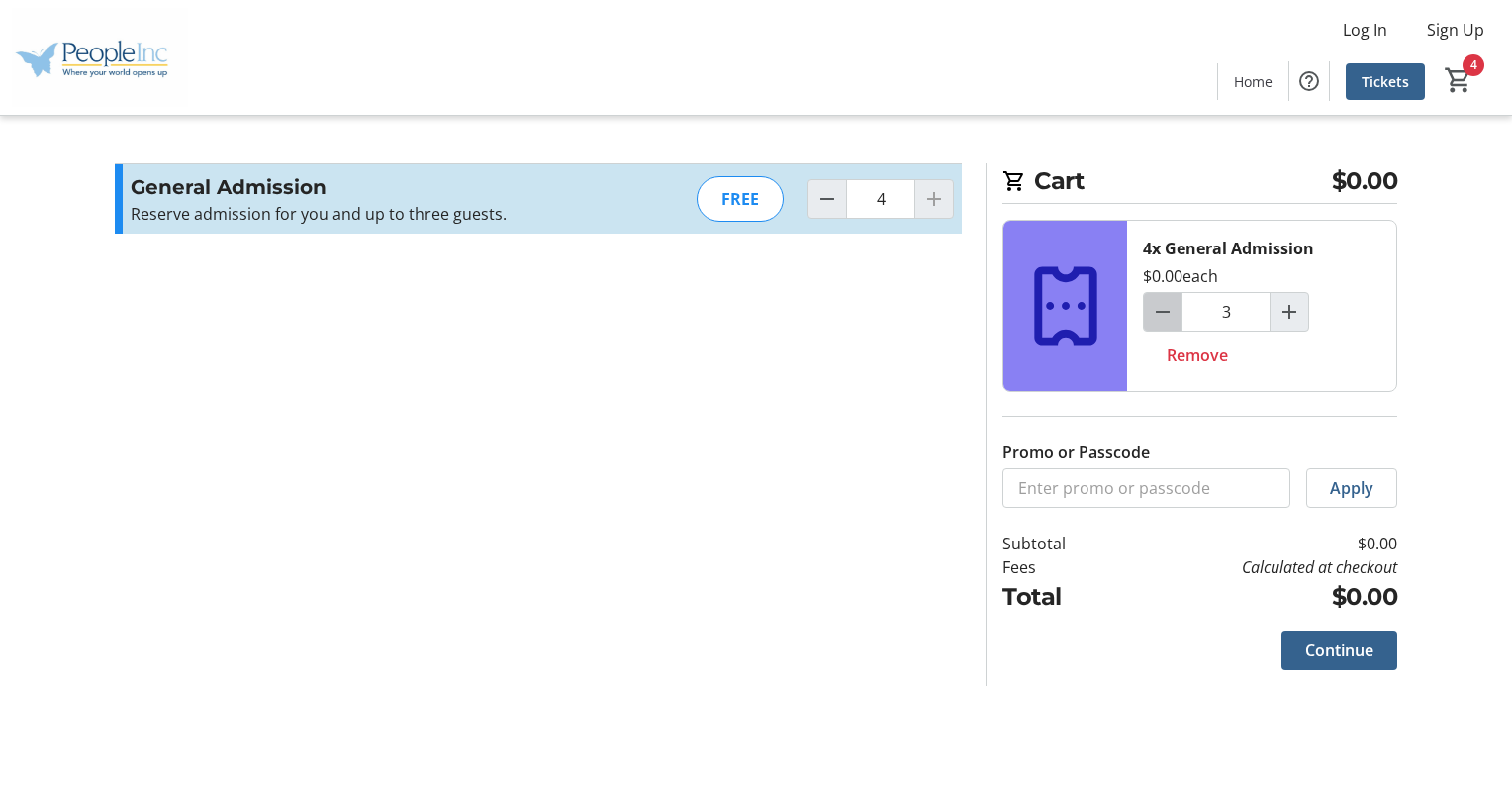 click 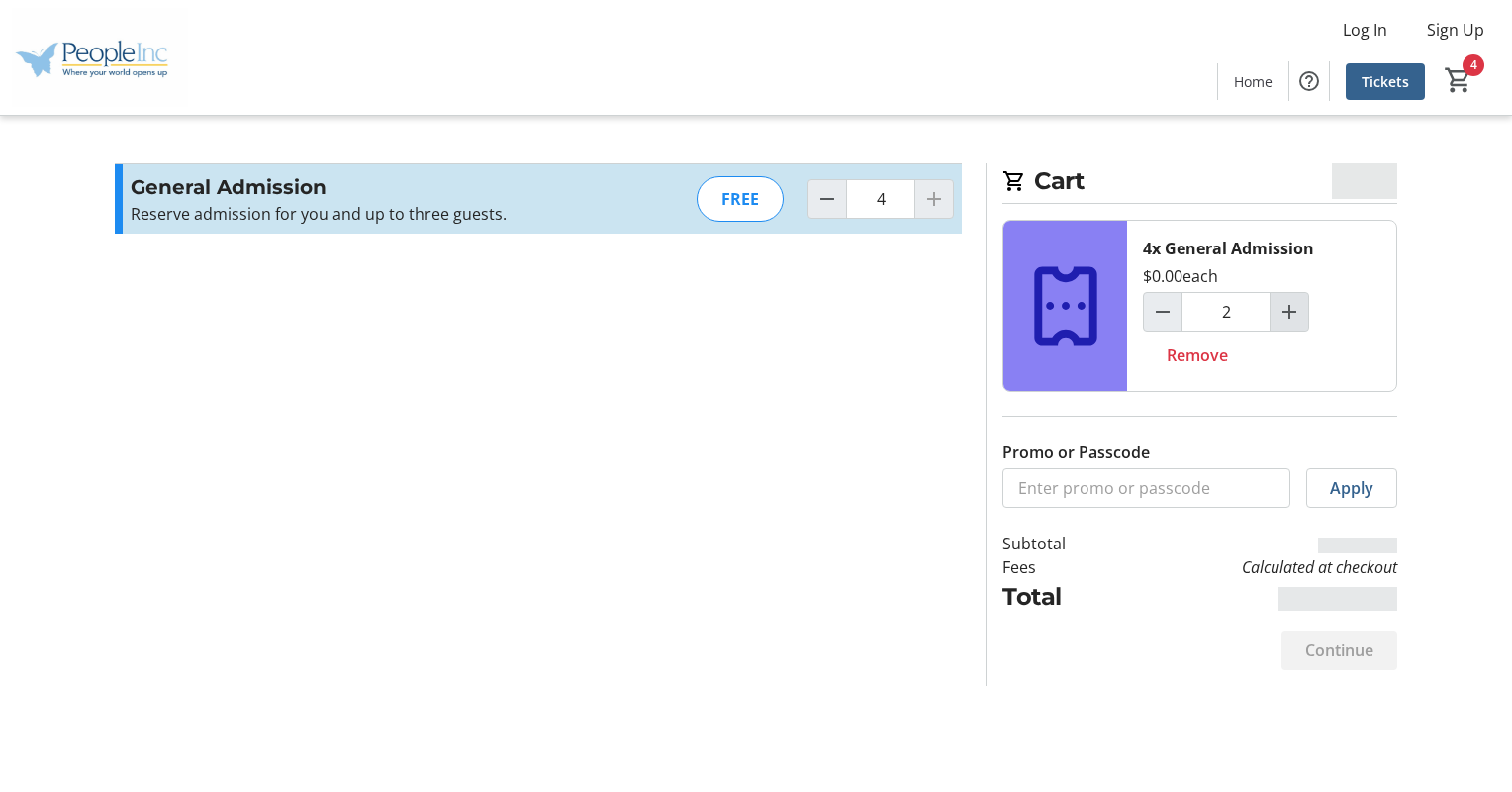 type on "2" 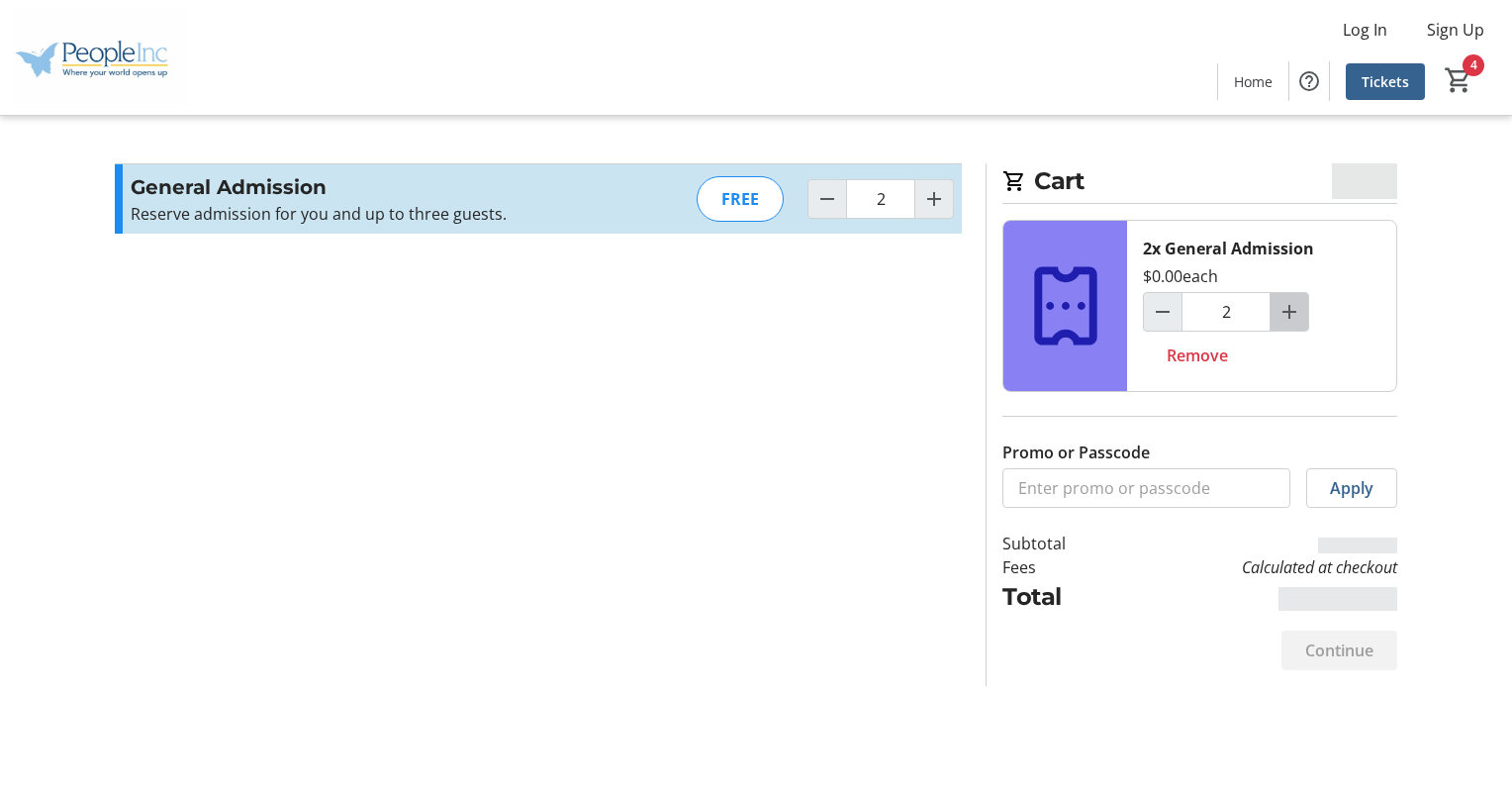 click 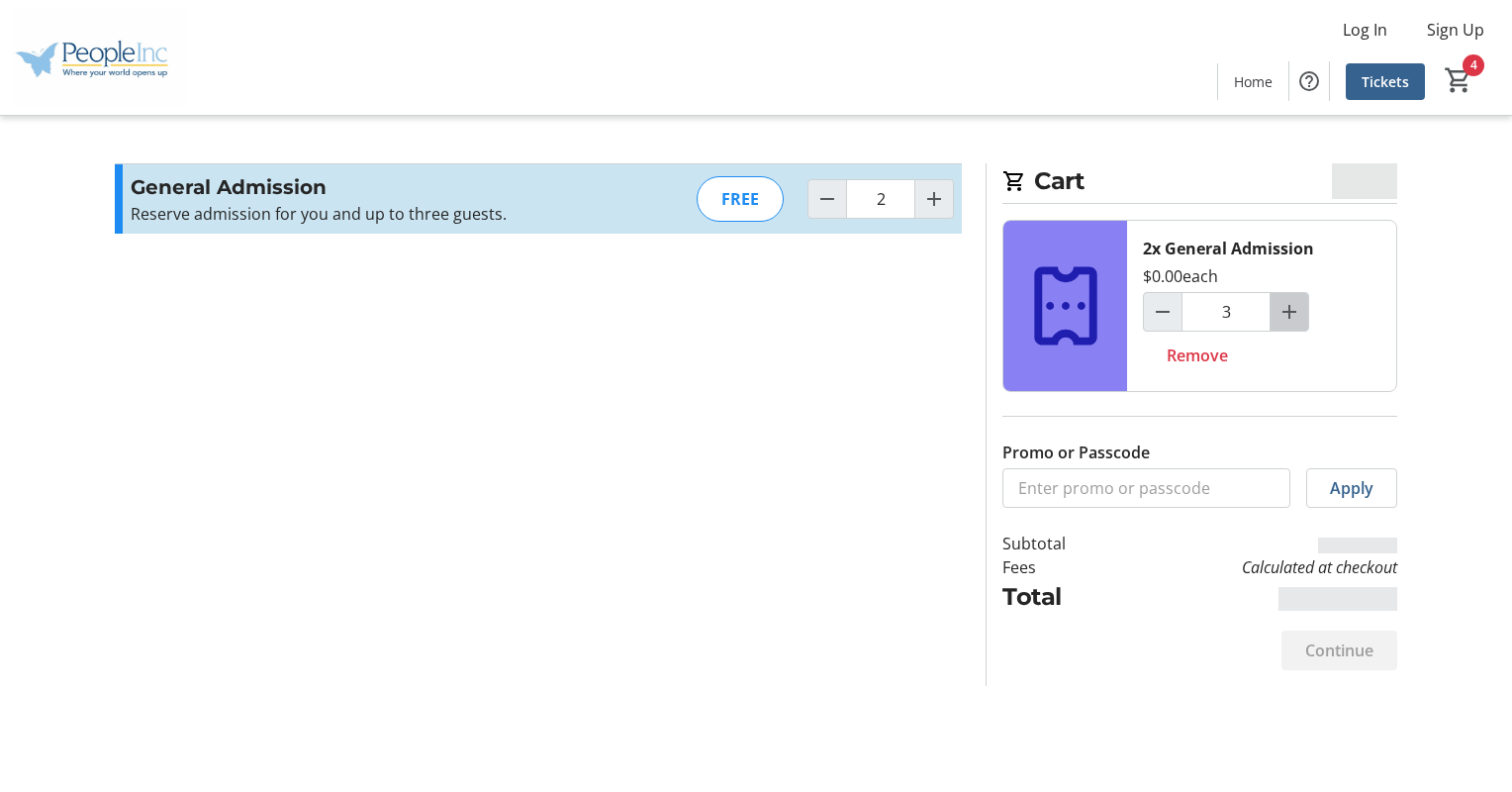 click 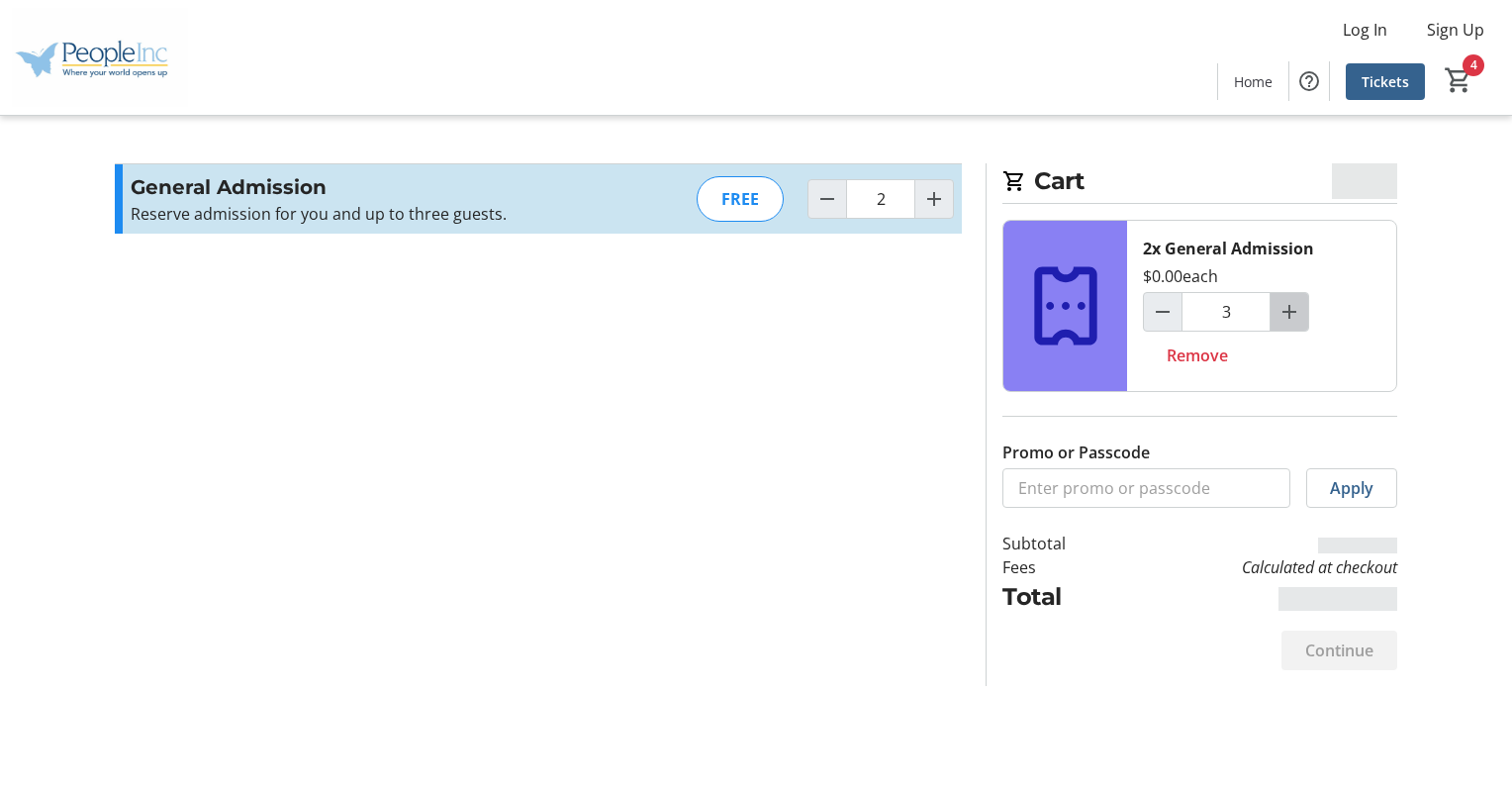type on "4" 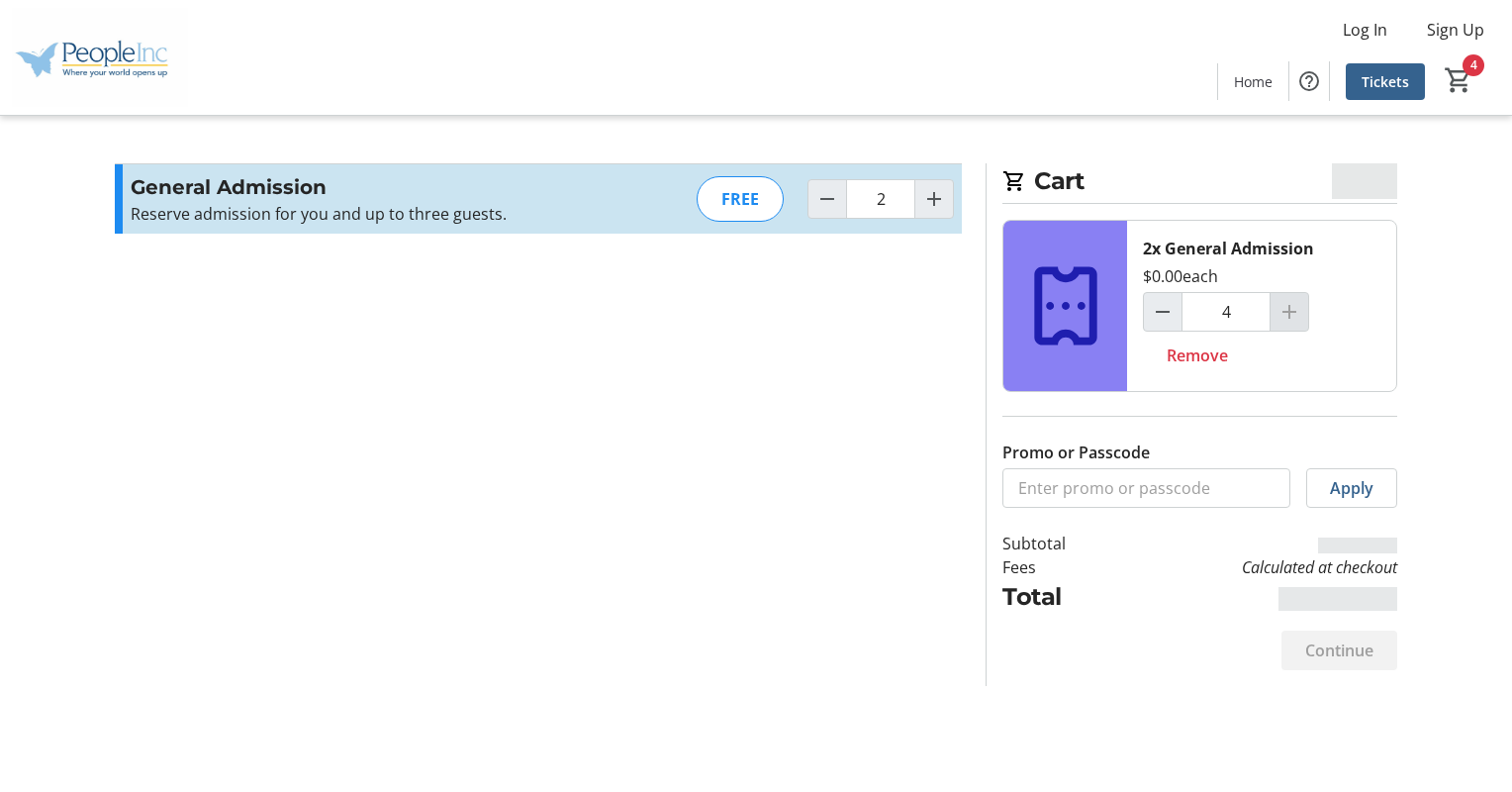 click 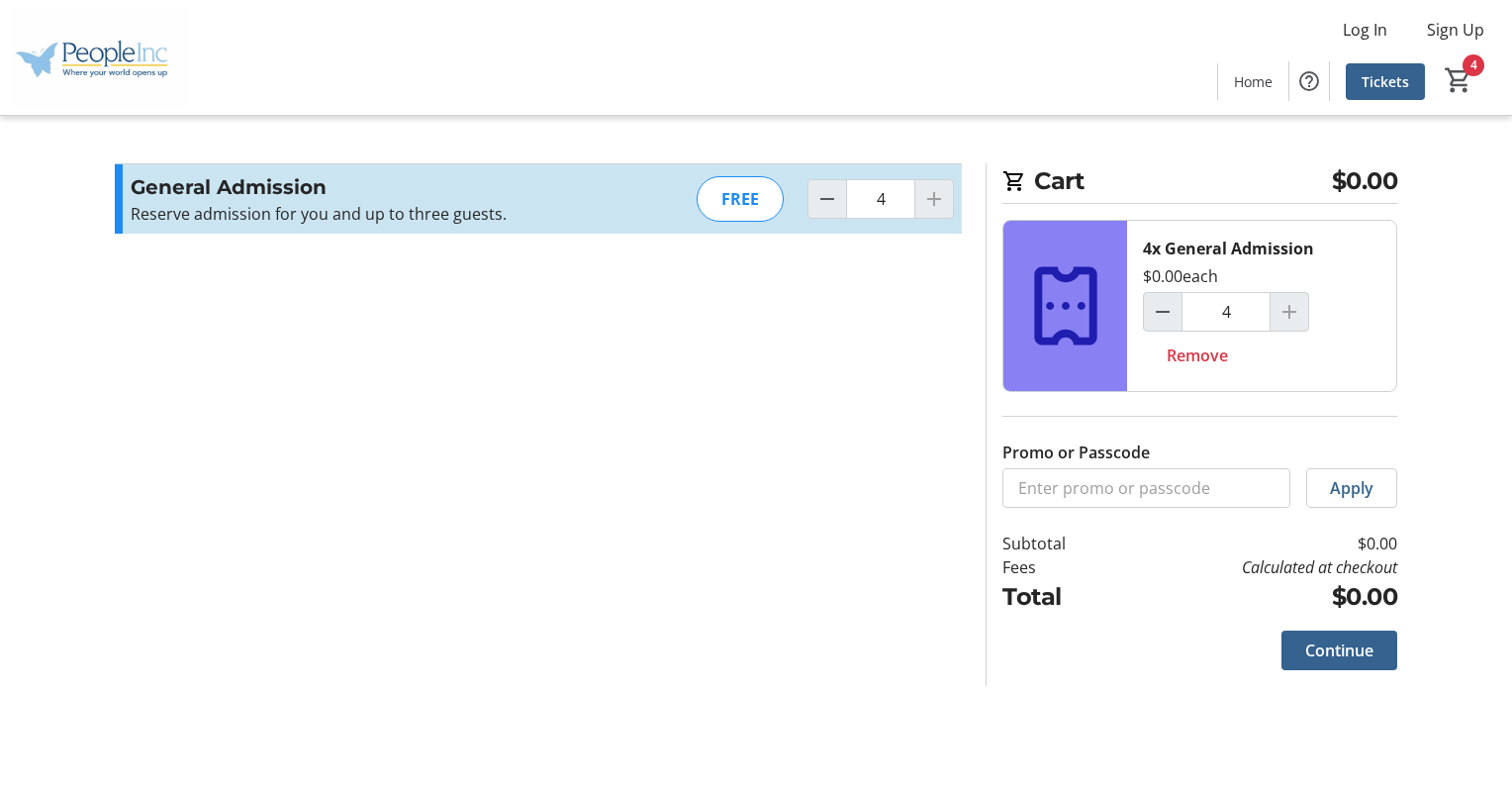 click on "Cart $0.00  4x General Admission   $0.00   each  4 Remove Promo or Passcode  Apply  Subtotal  $0.00  Fees  Calculated at checkout  Total  $0.00   Close    Promo or Passcode  Apply  General Admission Reserve admission for you and up to three guests.  Read more  Reserve admission for you and up to three guests.  FREE  4  Cart  $0.00  4x General Admission   $0.00   each  4 Remove Promo or Passcode  Apply  Subtotal  $0.00  Fees  Calculated at checkout  Total  $0.00   Continue" 